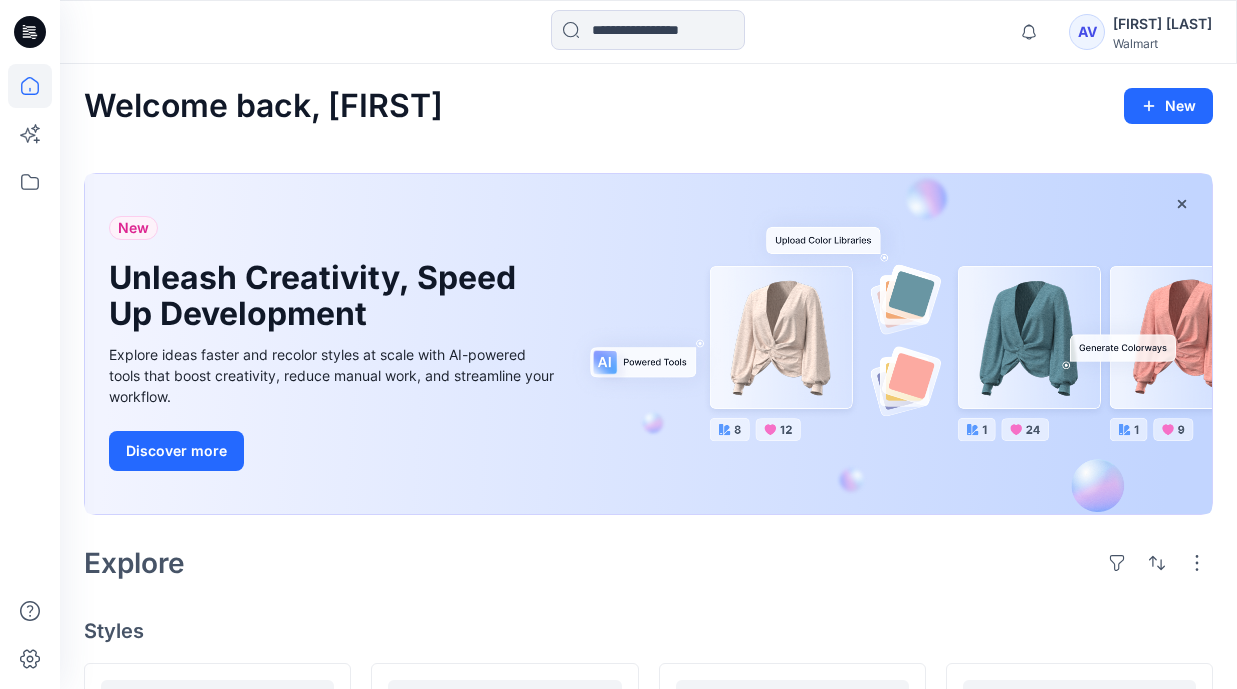 scroll, scrollTop: 312, scrollLeft: 0, axis: vertical 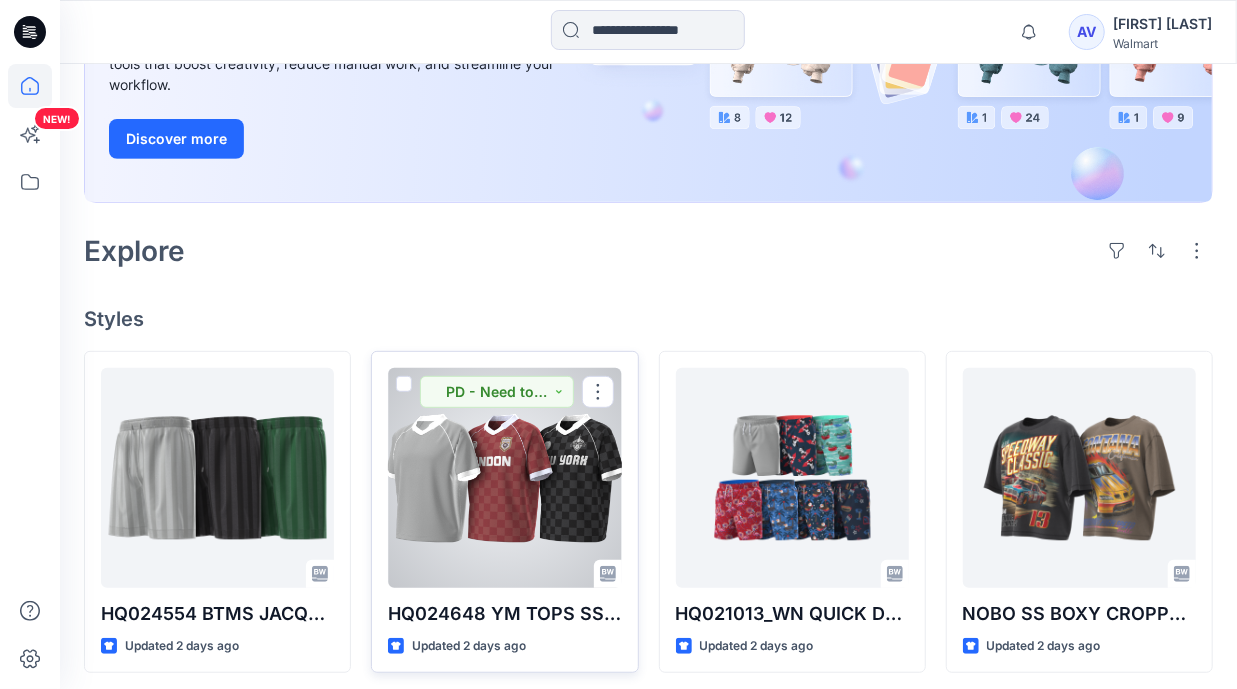 click at bounding box center (504, 478) 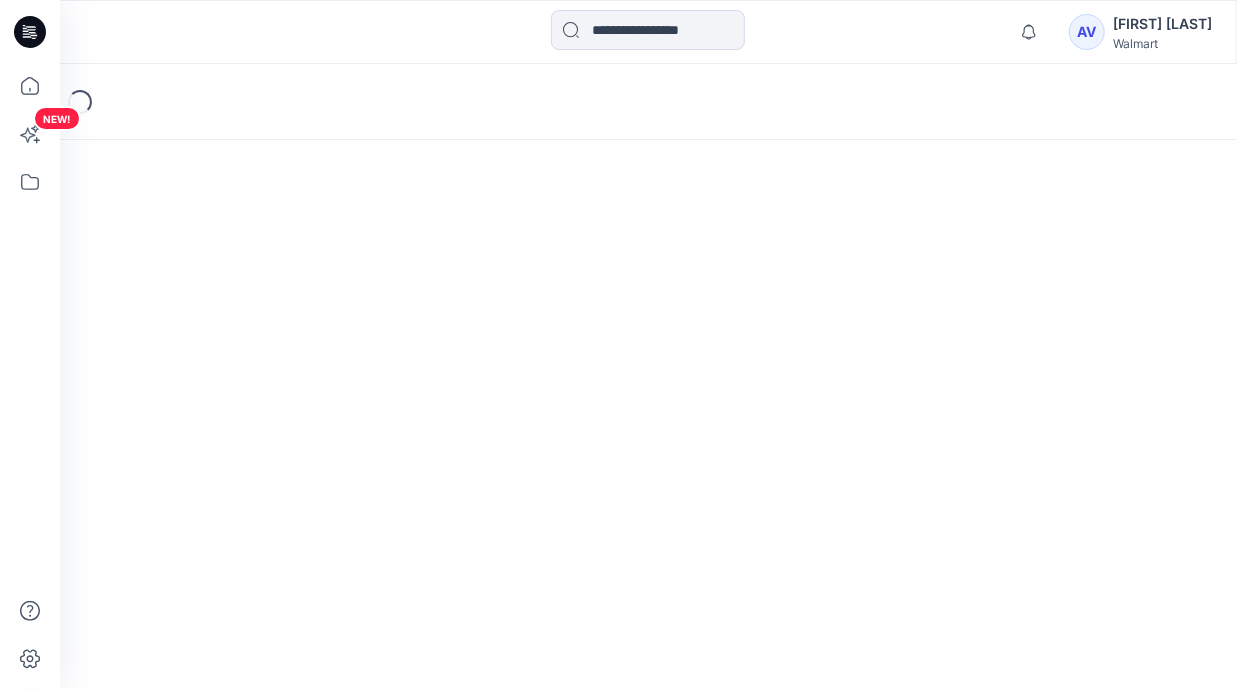 scroll, scrollTop: 0, scrollLeft: 0, axis: both 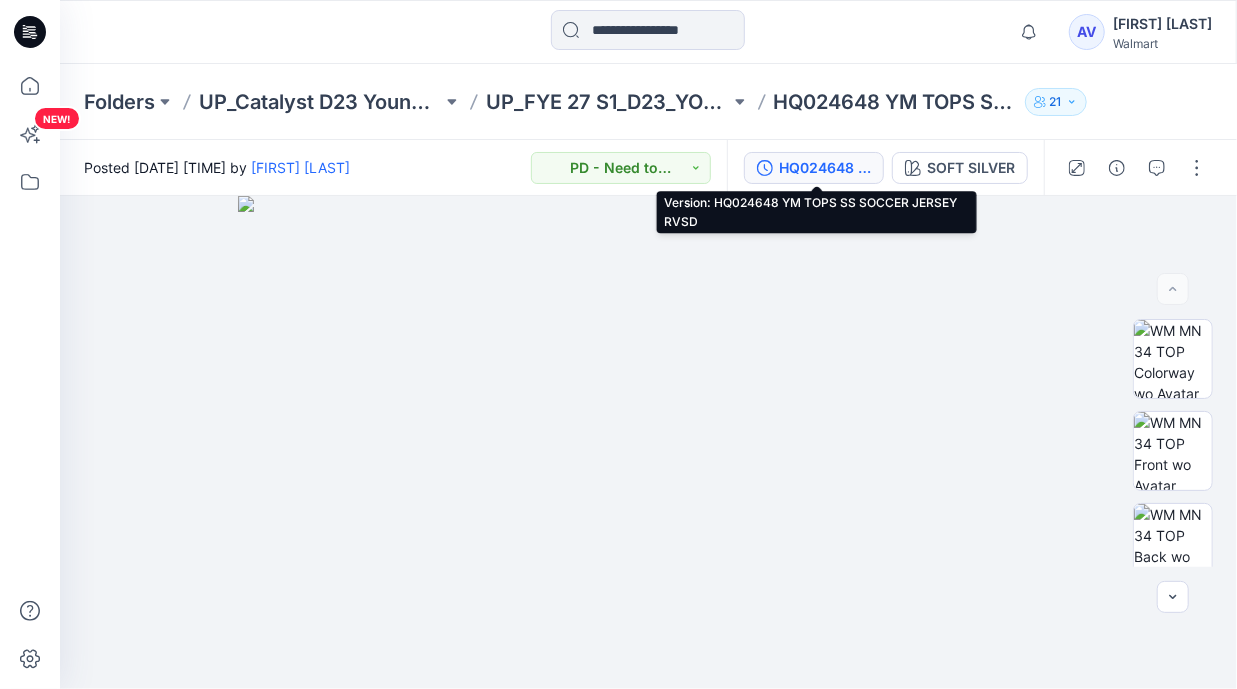 click on "HQ024648 YM TOPS SS SOCCER JERSEY RVSD" at bounding box center (825, 168) 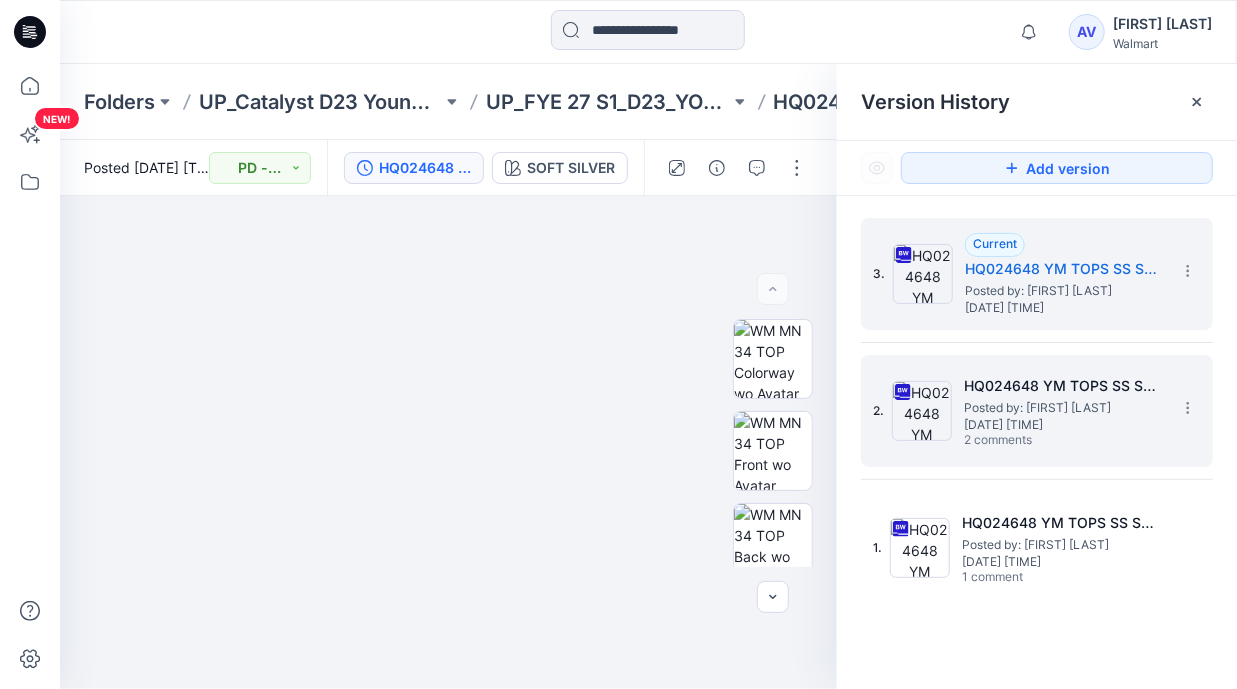click on "HQ024648 YM TOPS SS SOCCER JERSEY RVSD" at bounding box center (1064, 386) 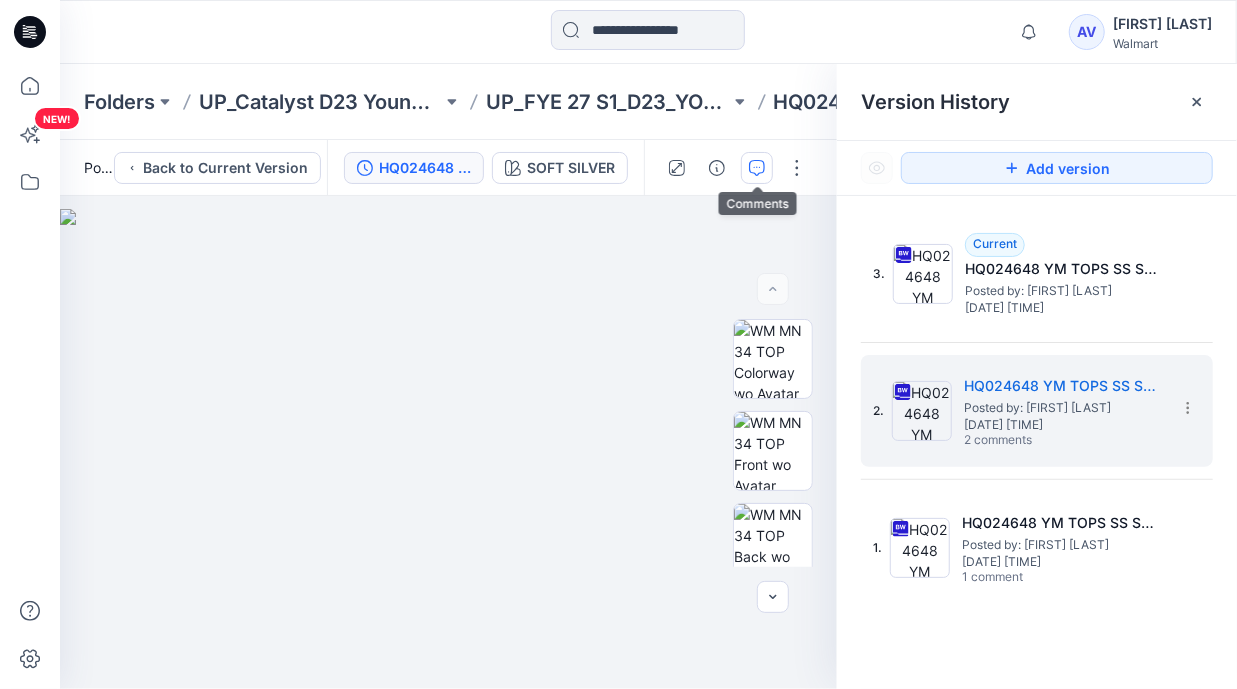 click 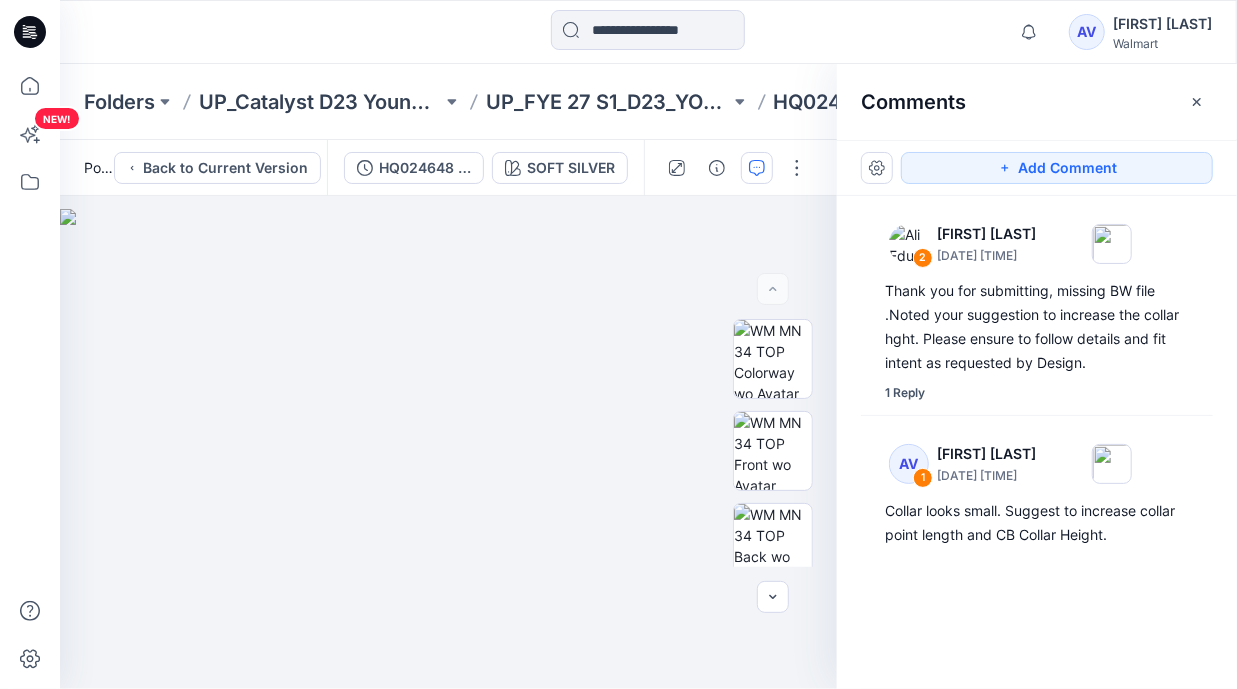 type 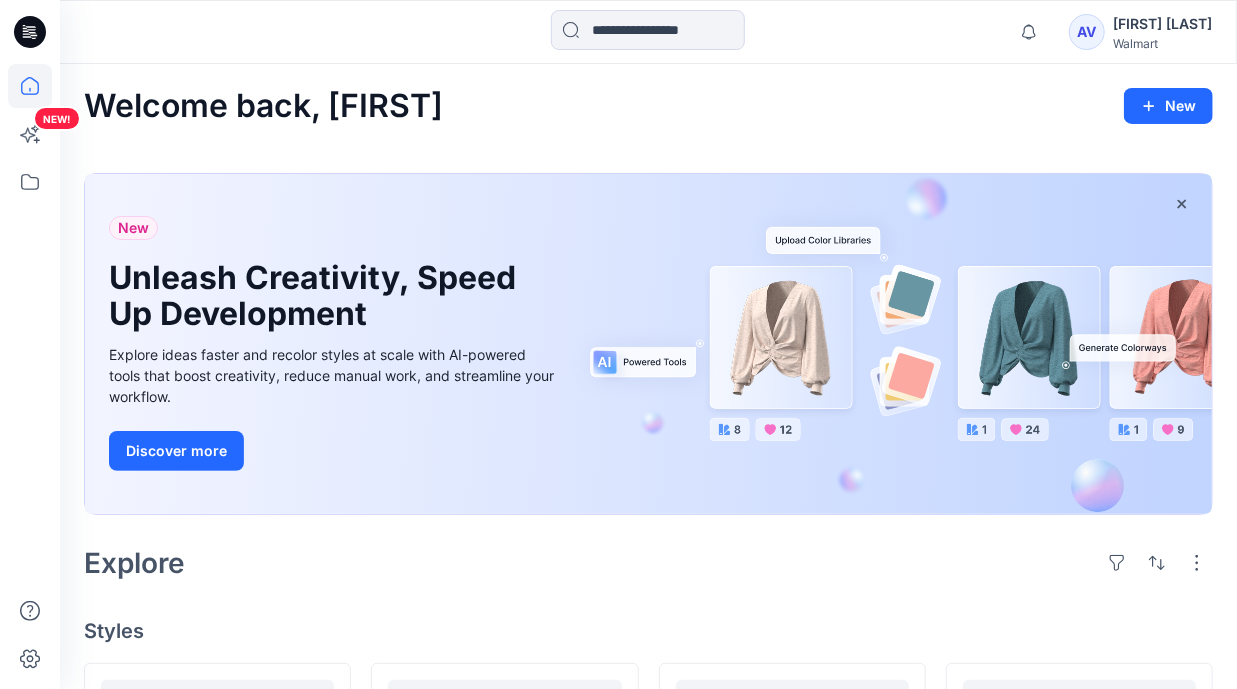 scroll, scrollTop: 312, scrollLeft: 0, axis: vertical 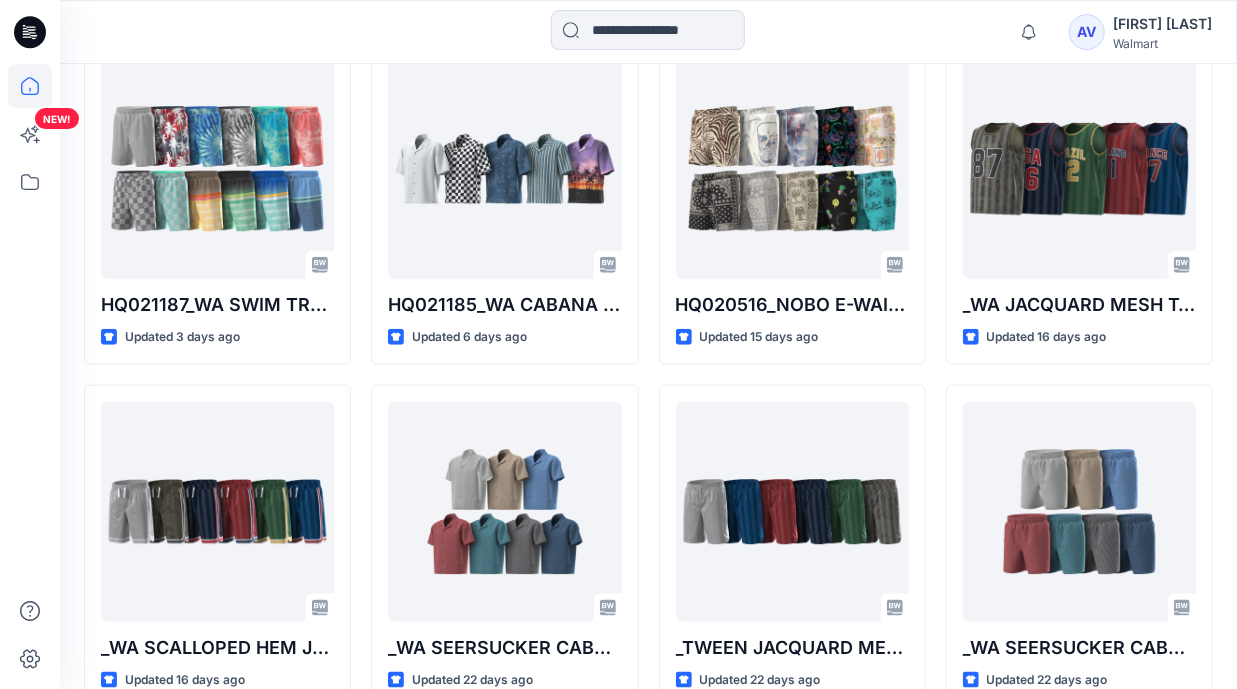 click on "HQ021013_WN QUICK DRY SWIM TRUNK Updated 2 days ago HQ020516_NOBO E-WAIST SWIM TRUNK Updated 15 days ago _TWEEN JACQUARD MESH SHORT Updated 22 days ago" at bounding box center (792, 204) 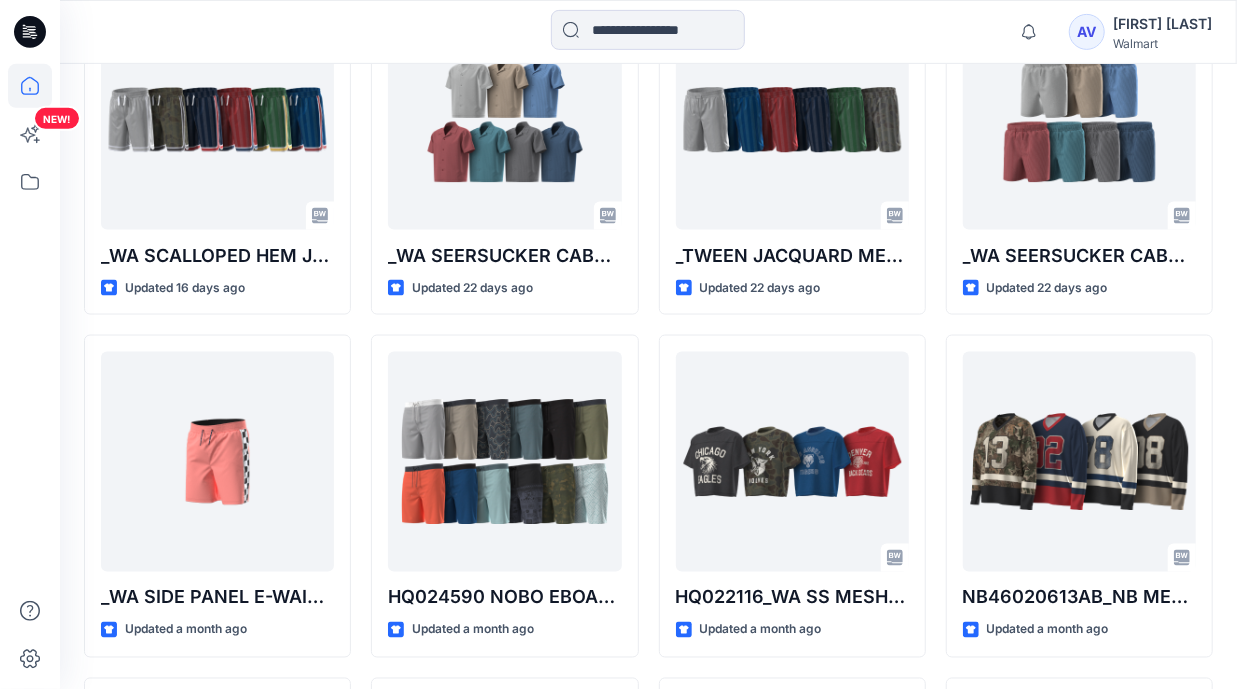 scroll, scrollTop: 1475, scrollLeft: 0, axis: vertical 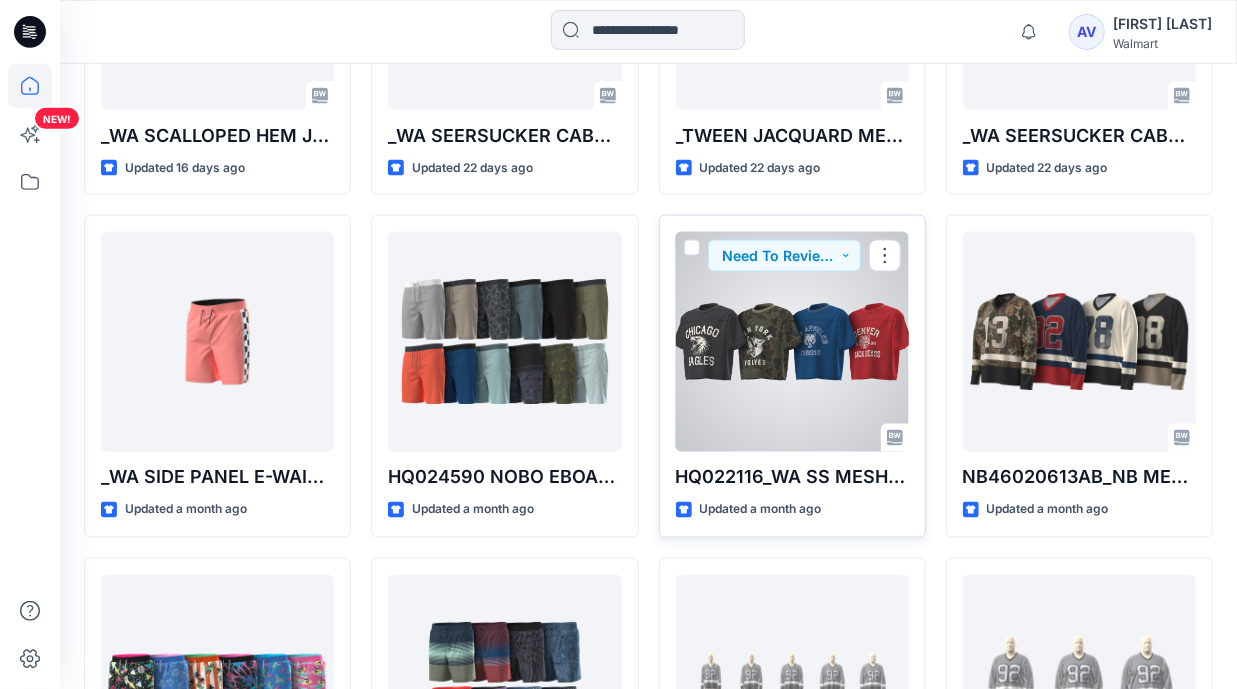 click at bounding box center [792, 342] 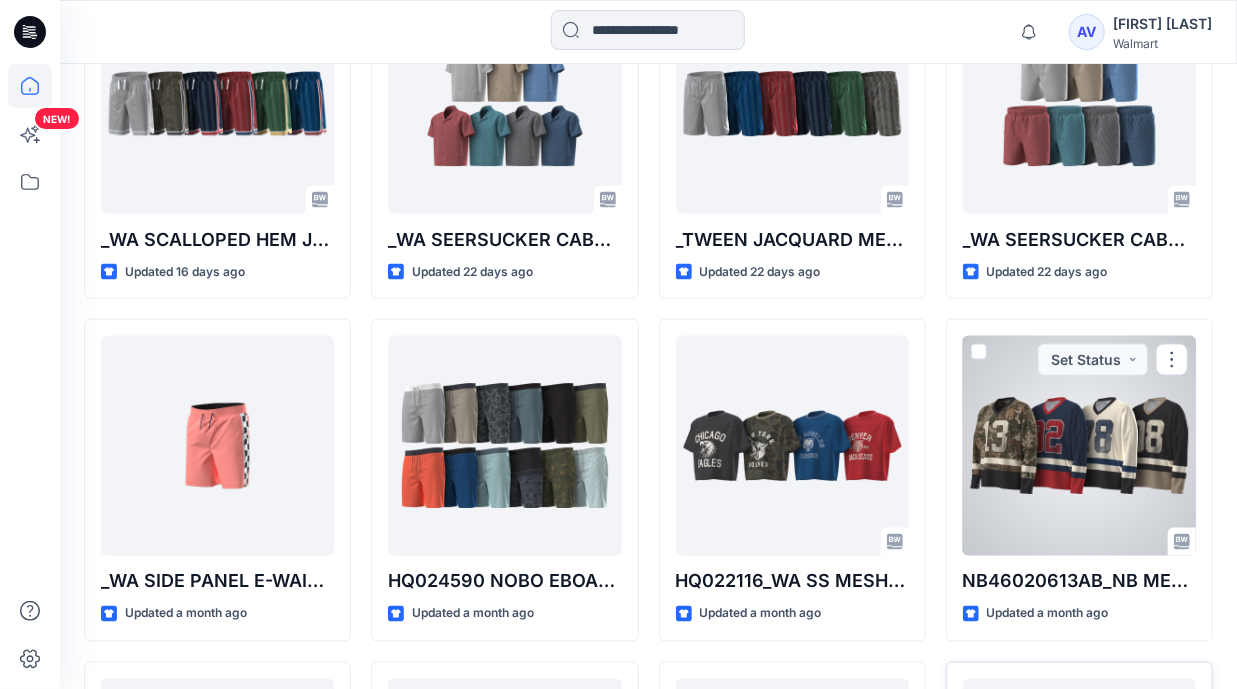 scroll, scrollTop: 1475, scrollLeft: 0, axis: vertical 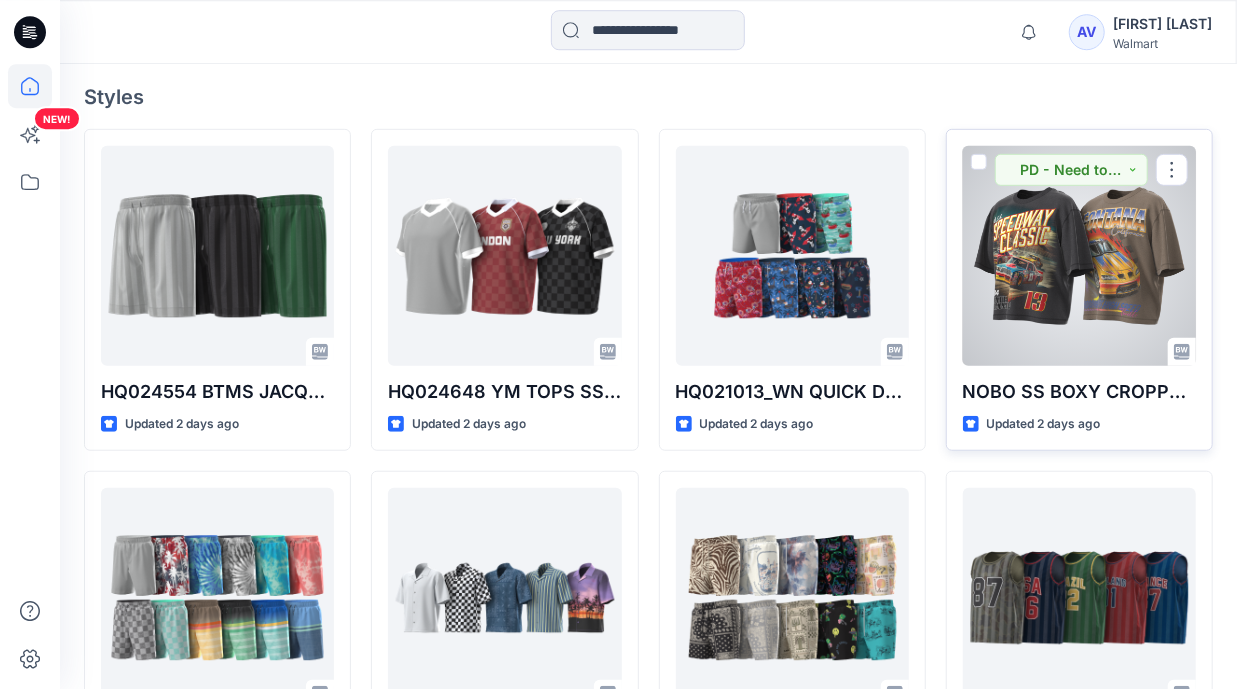 click at bounding box center [1079, 256] 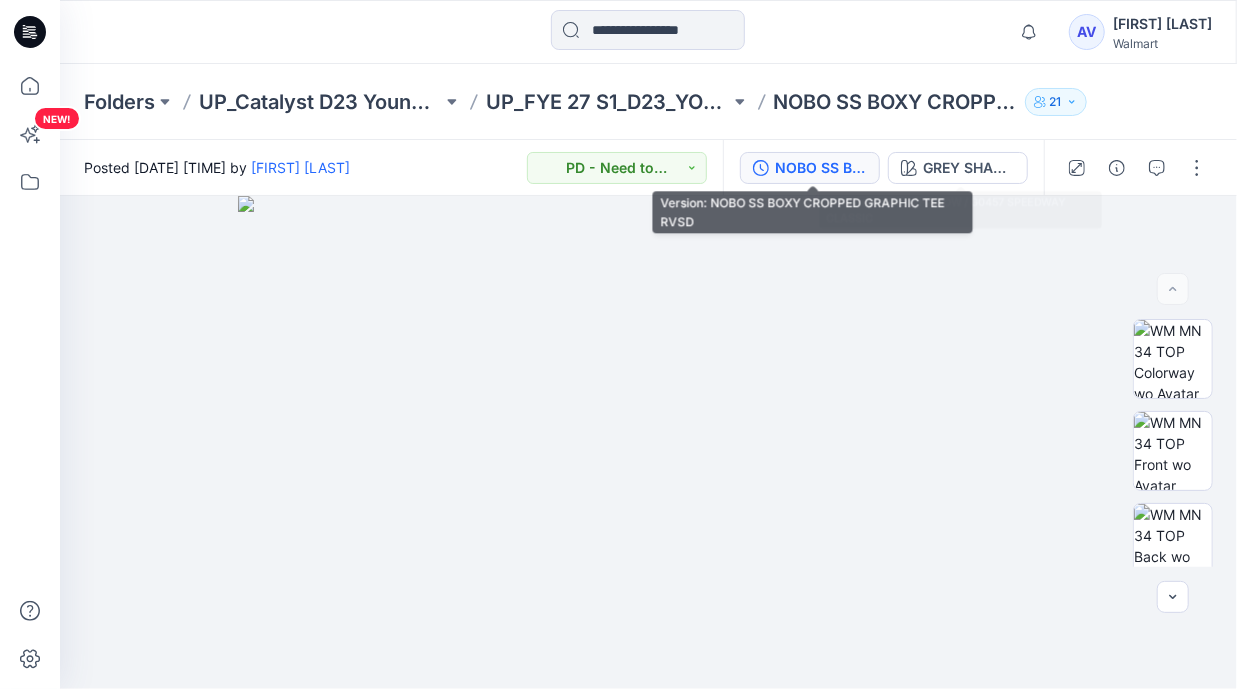 click on "NOBO SS BOXY CROPPED GRAPHIC TEE RVSD" at bounding box center (821, 168) 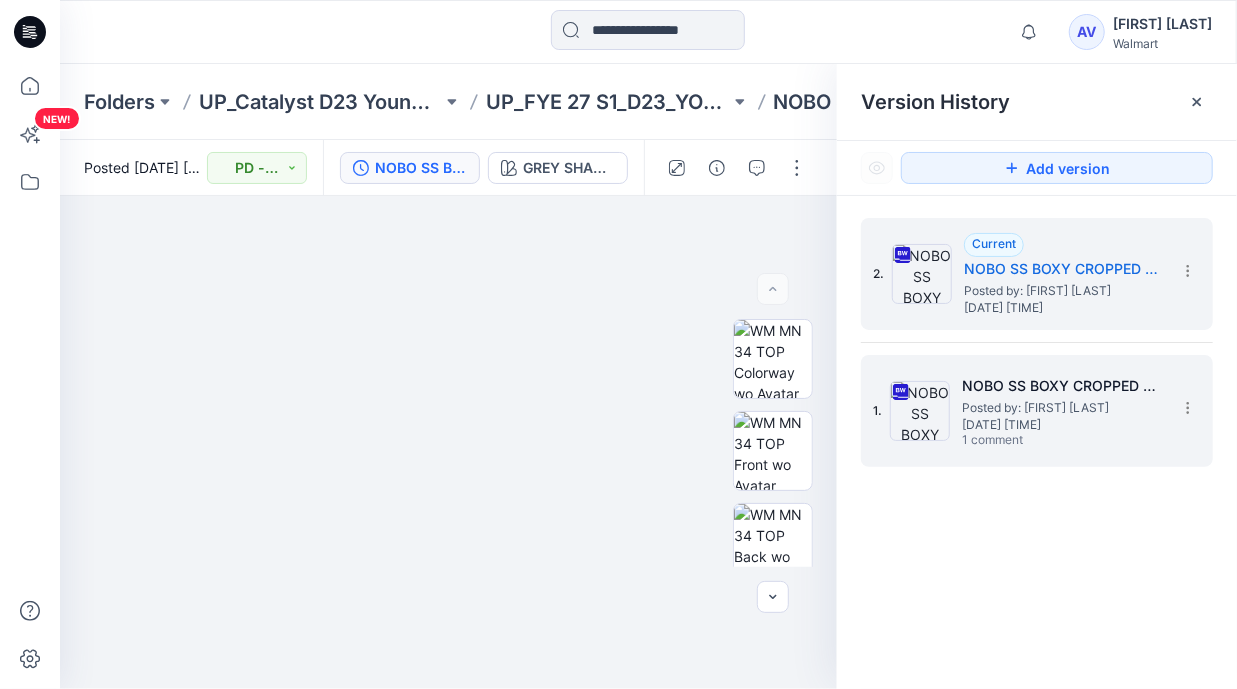 click on "1. NOBO SS BOXY CROPPED GRAPHIC TEE Posted by: [FIRST] [LAST] [DATE] [TIME] 1 comment" at bounding box center (1023, 411) 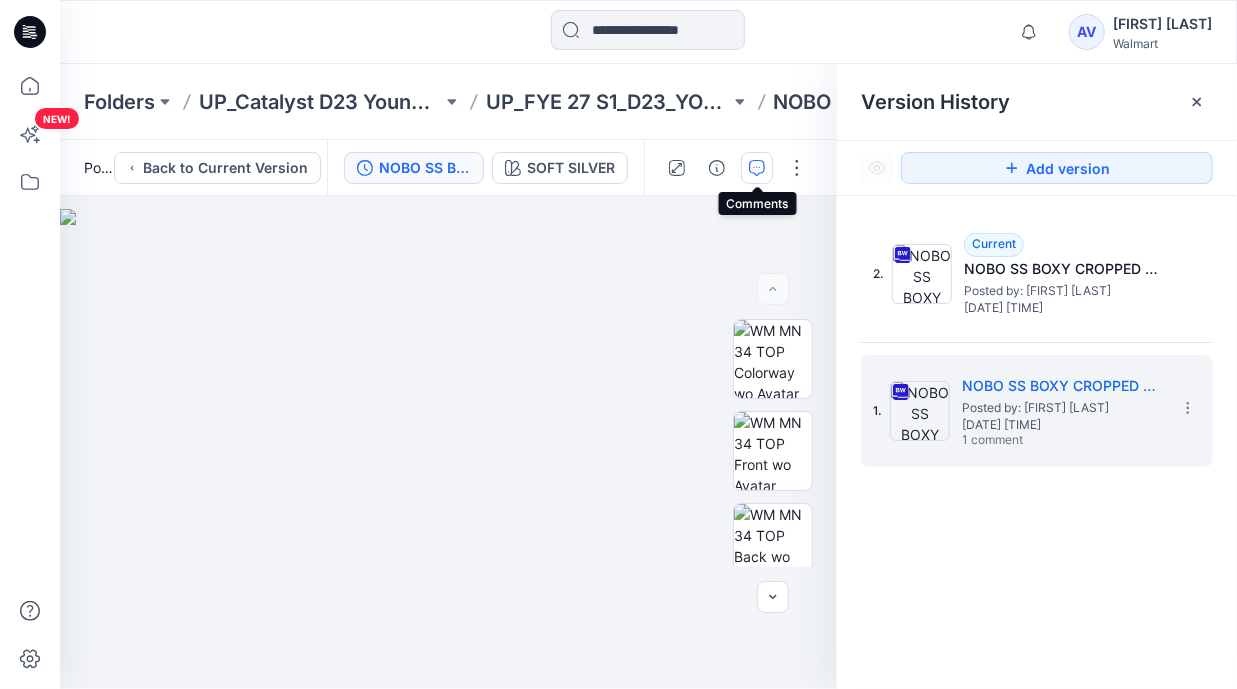 click at bounding box center [757, 168] 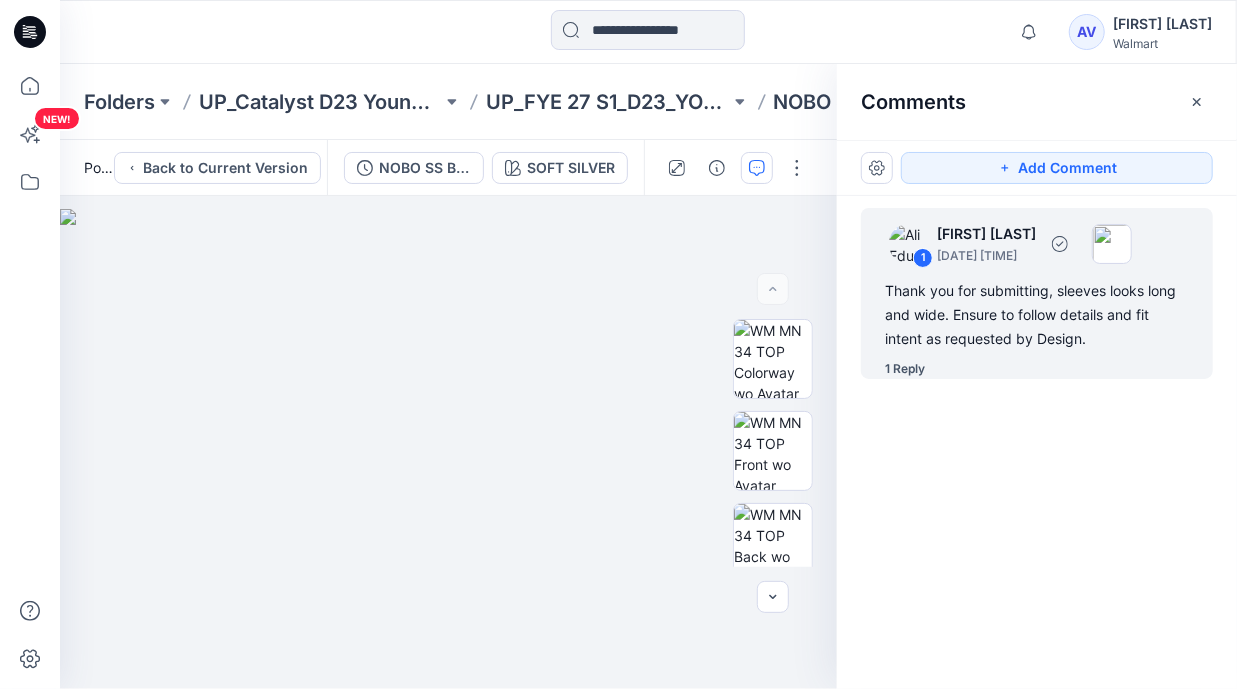 click on "1   Reply" at bounding box center (905, 369) 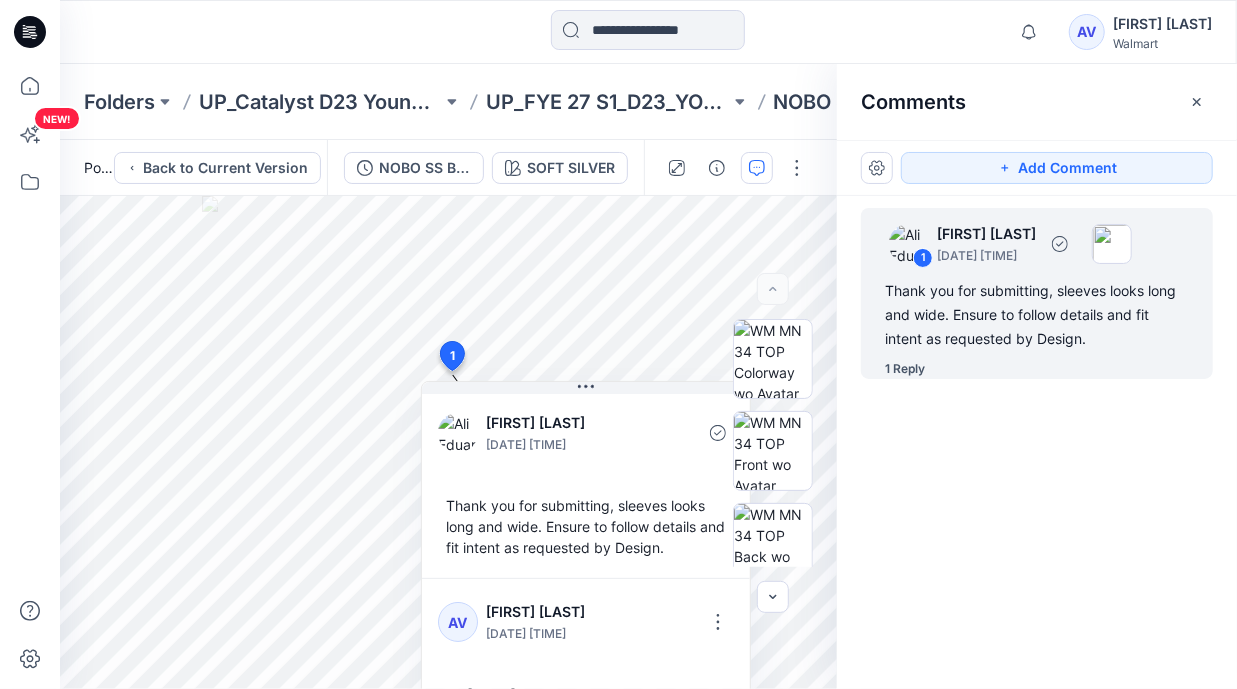 click on "1   Reply" at bounding box center (905, 369) 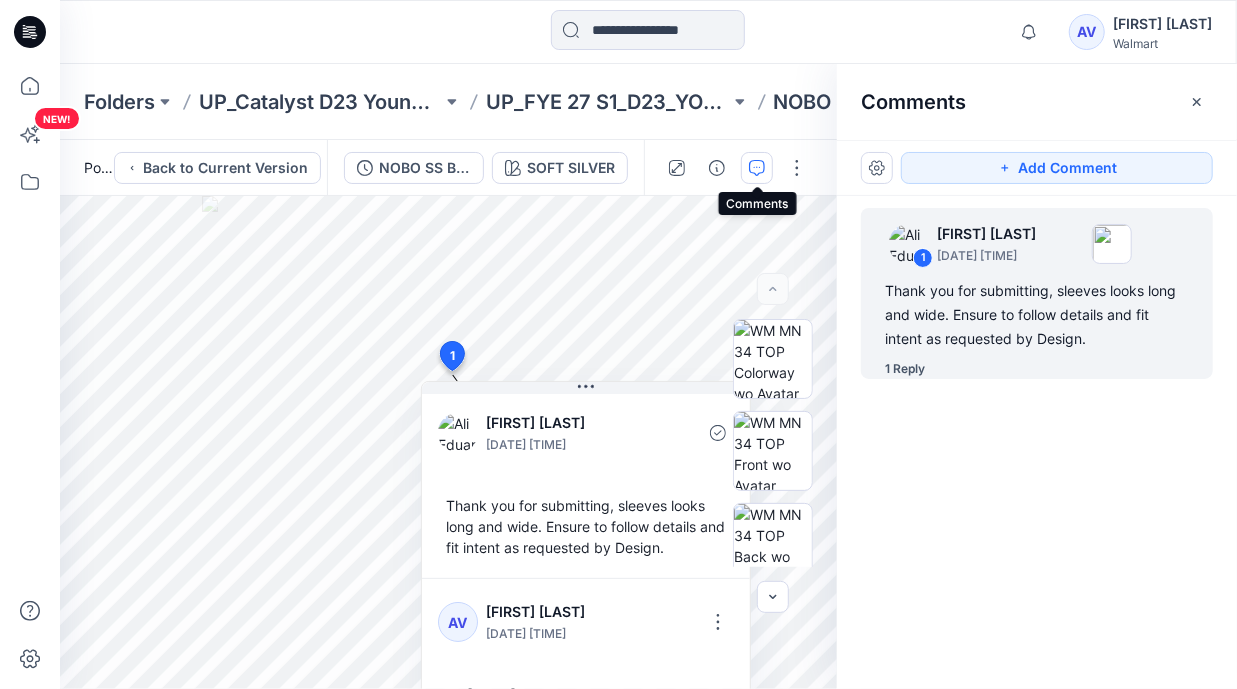 click 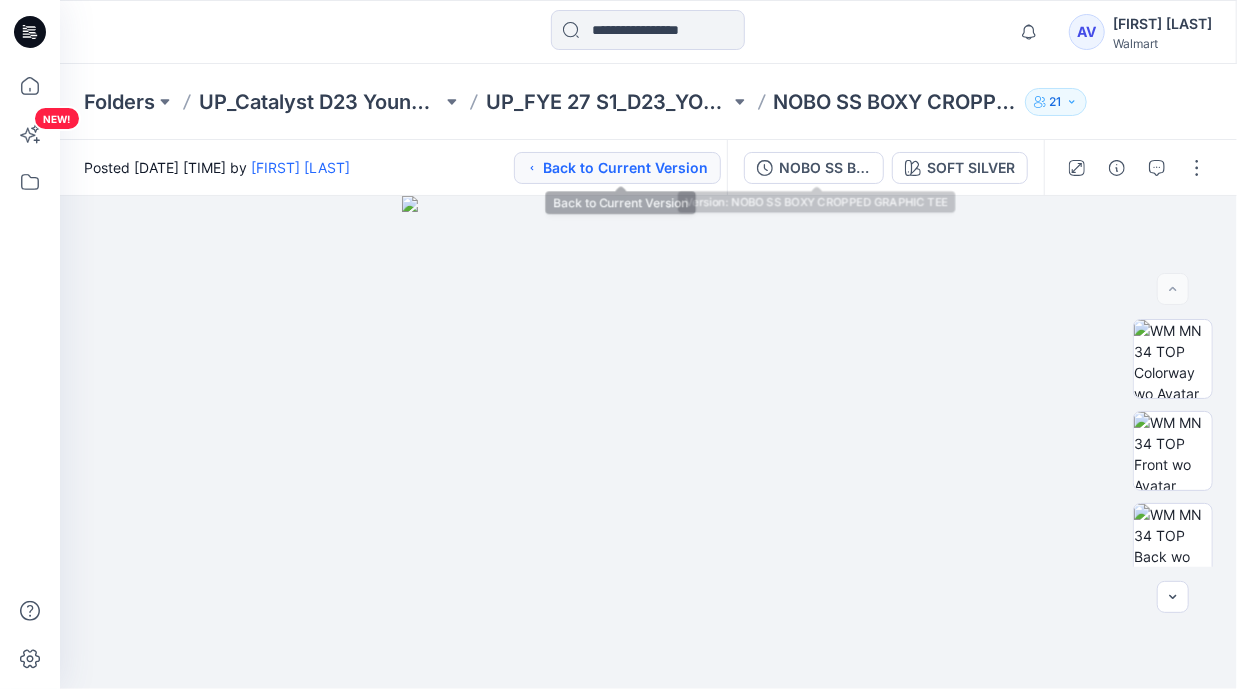 click on "Back to Current Version" at bounding box center (617, 168) 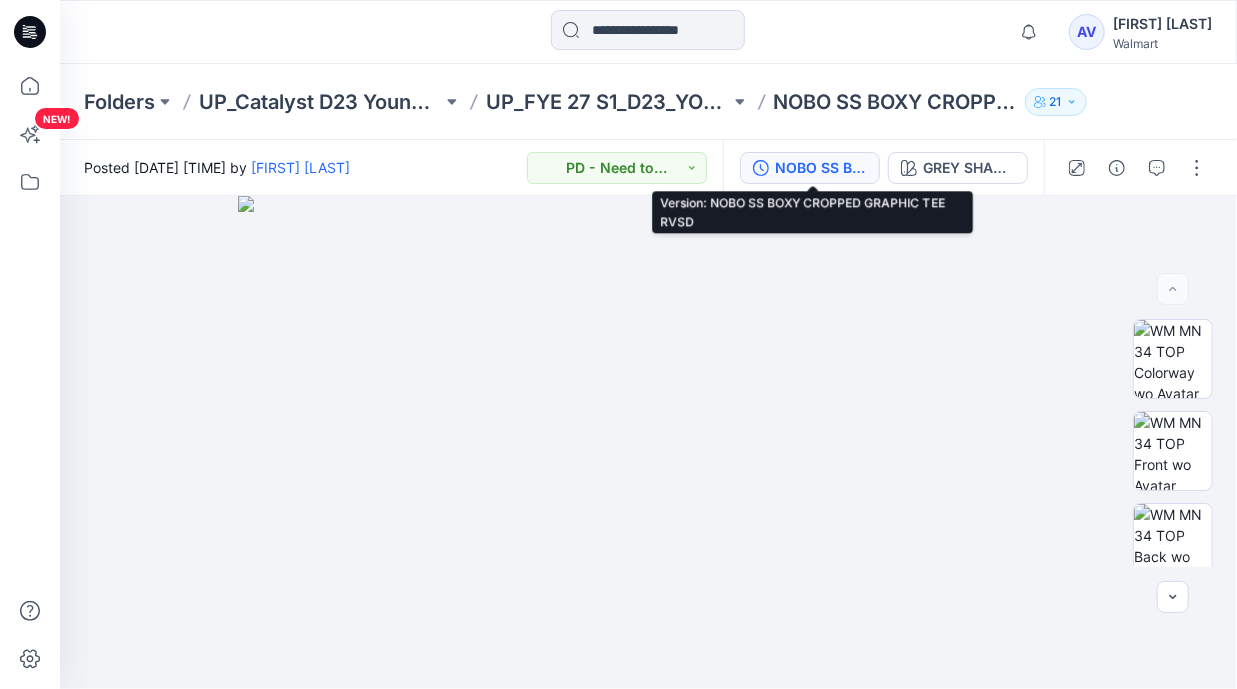 click on "NOBO SS BOXY CROPPED GRAPHIC TEE RVSD" at bounding box center [821, 168] 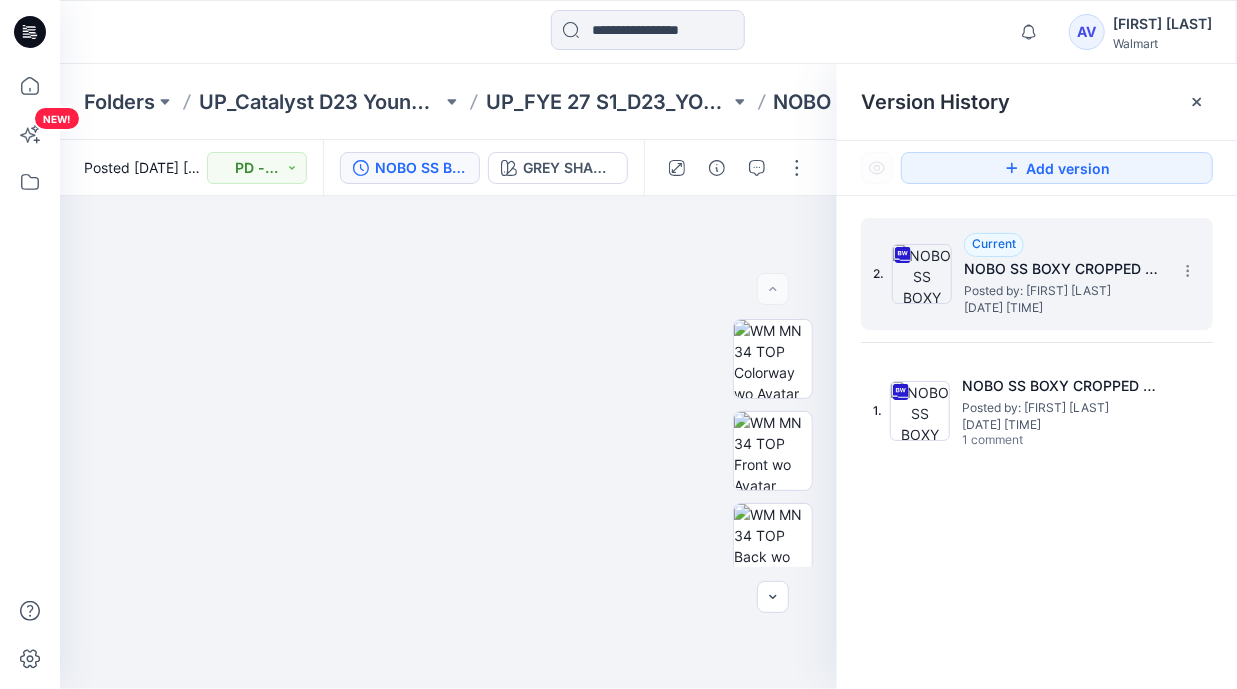 click on "NOBO SS BOXY CROPPED GRAPHIC TEE RVSD" at bounding box center [1064, 269] 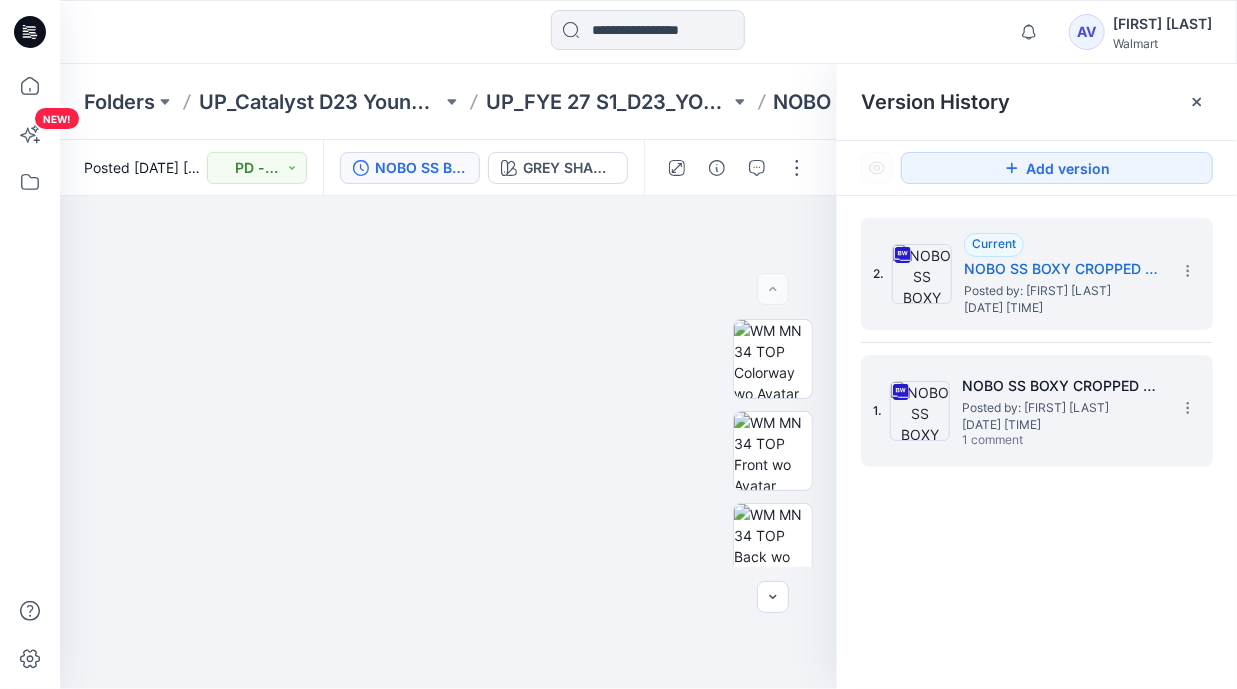 click on "NOBO SS BOXY CROPPED GRAPHIC TEE" at bounding box center [1062, 386] 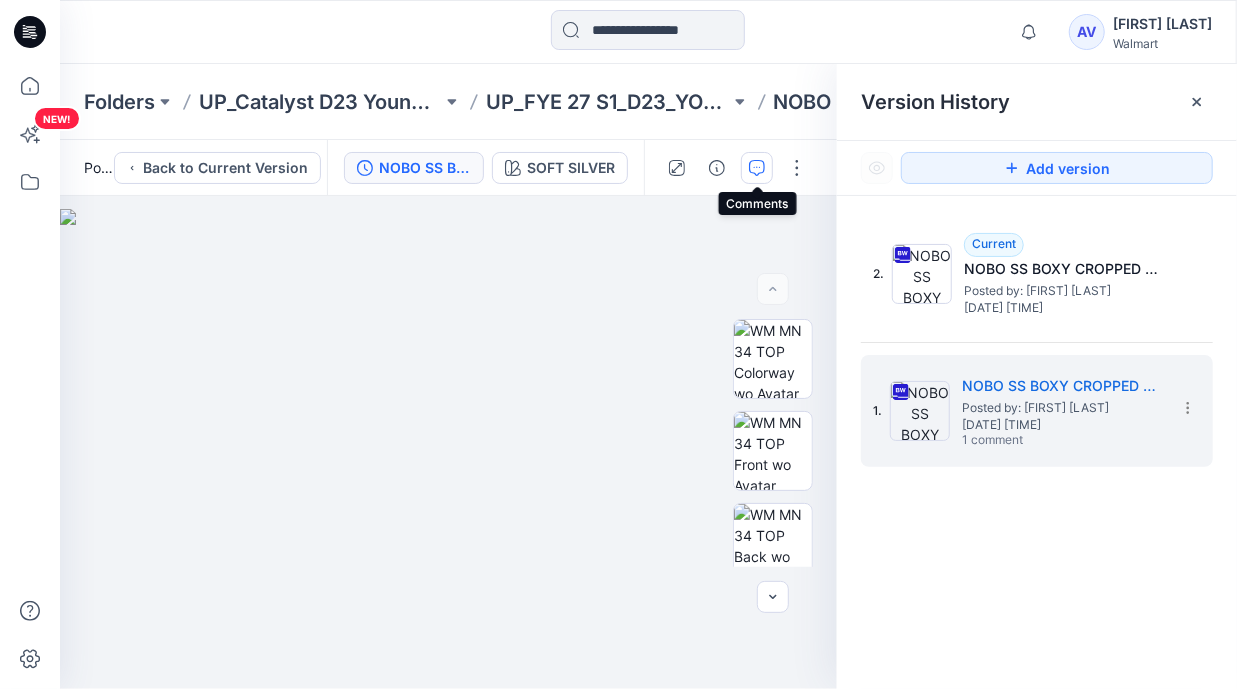 click at bounding box center (757, 168) 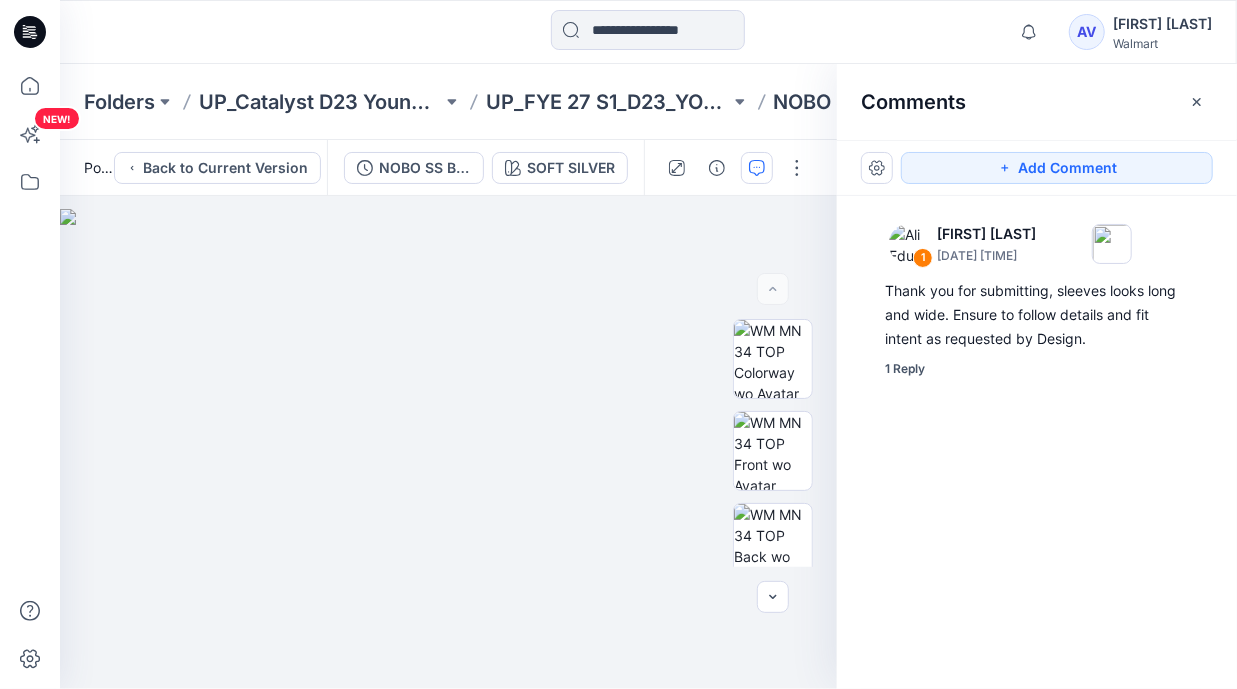 type 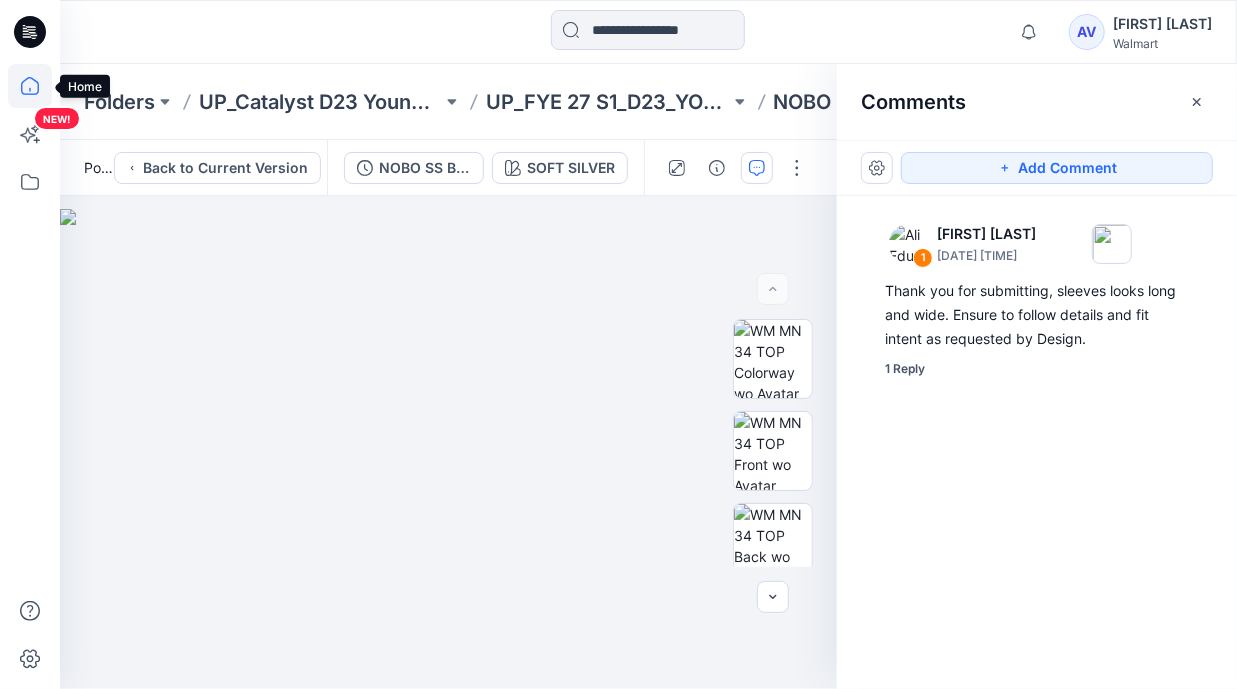 click 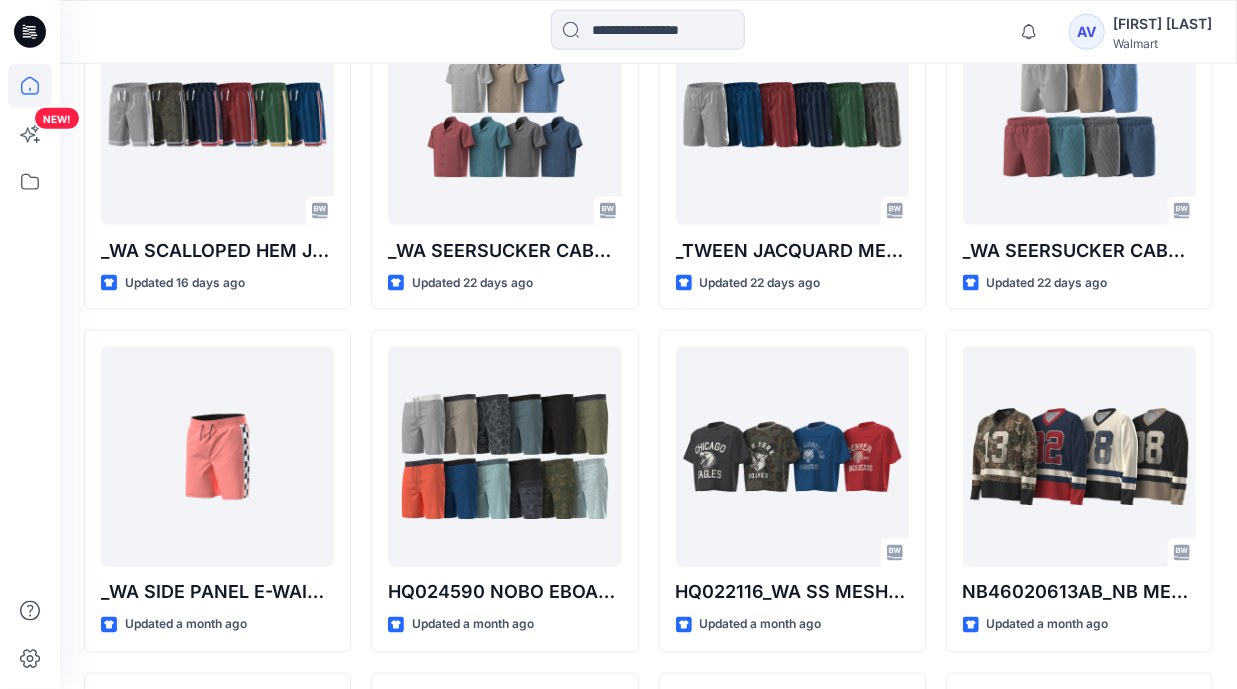 scroll, scrollTop: 1516, scrollLeft: 0, axis: vertical 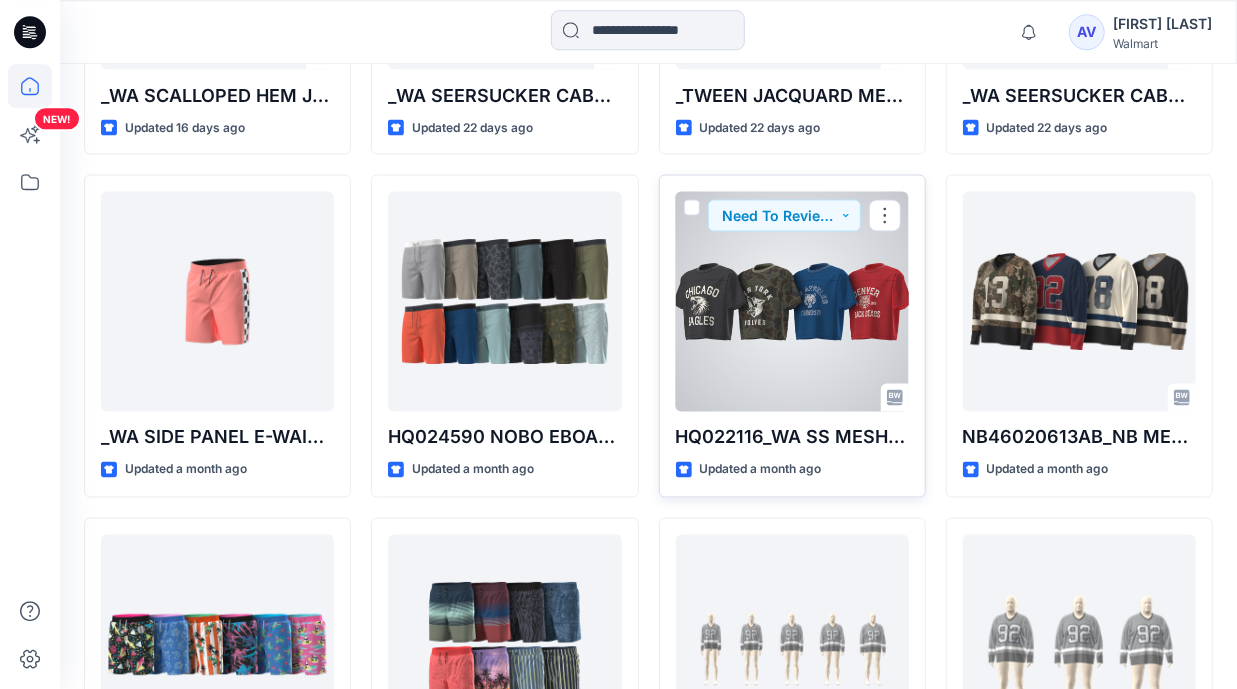 click at bounding box center (792, 301) 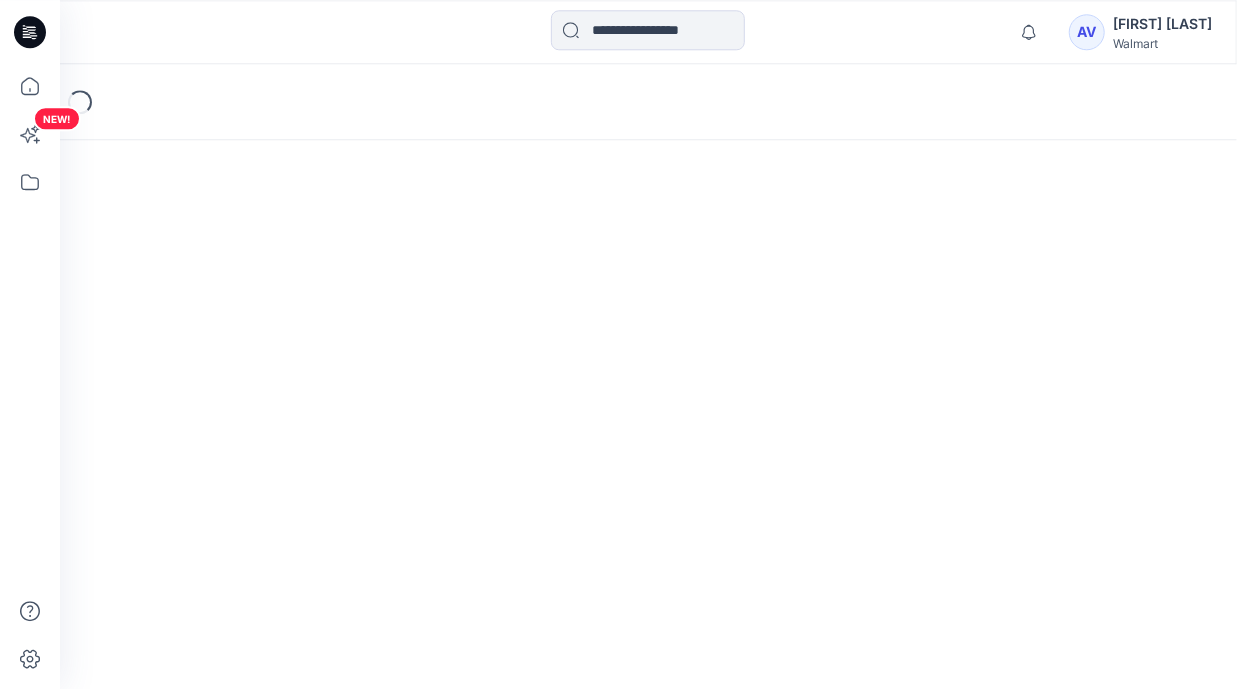 scroll, scrollTop: 0, scrollLeft: 0, axis: both 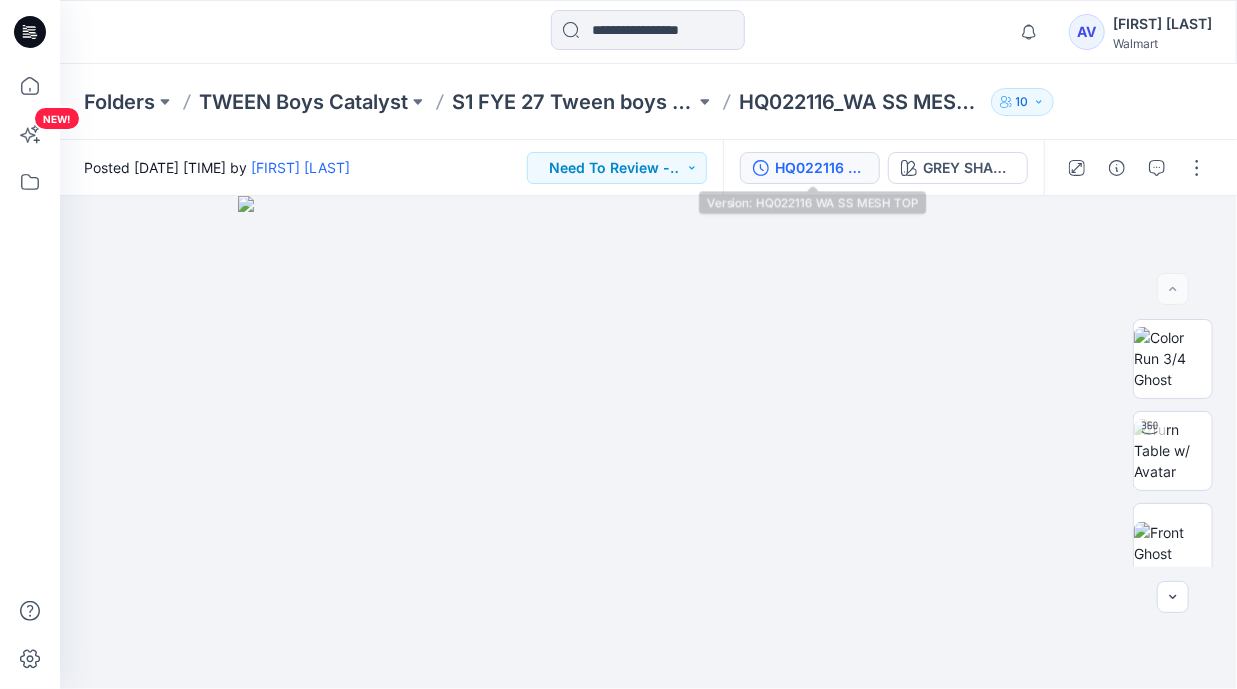 click on "HQ022116 WA SS MESH TOP" at bounding box center (821, 168) 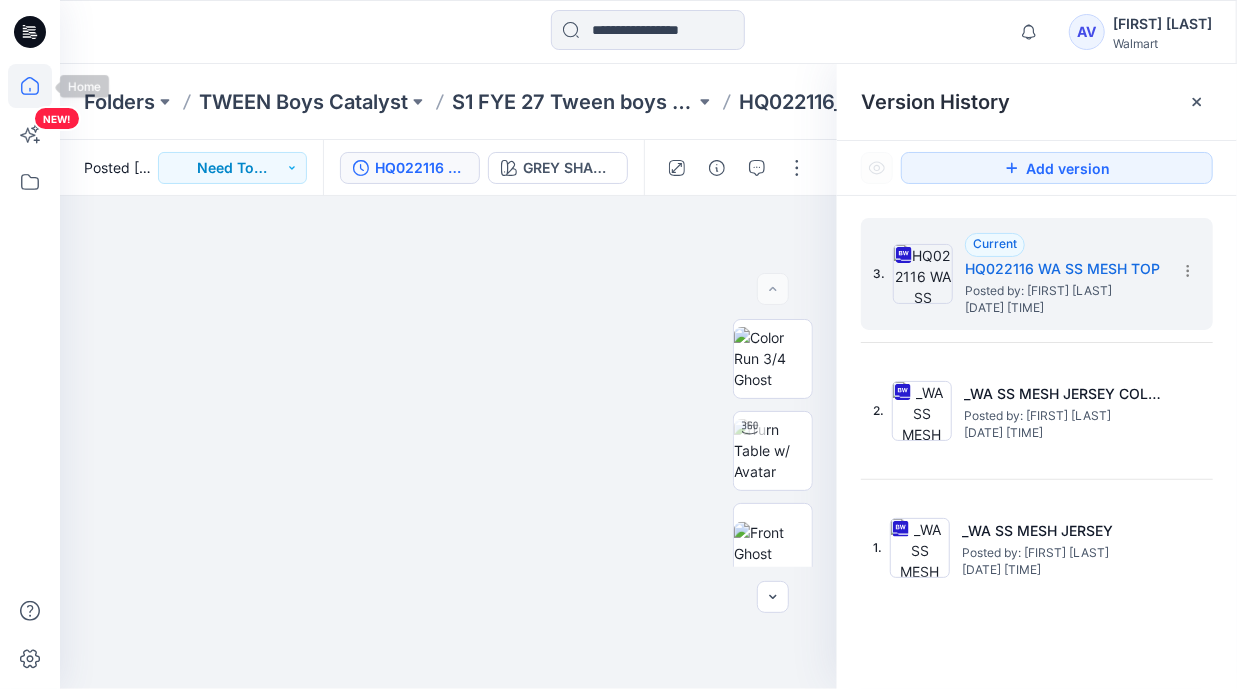 click 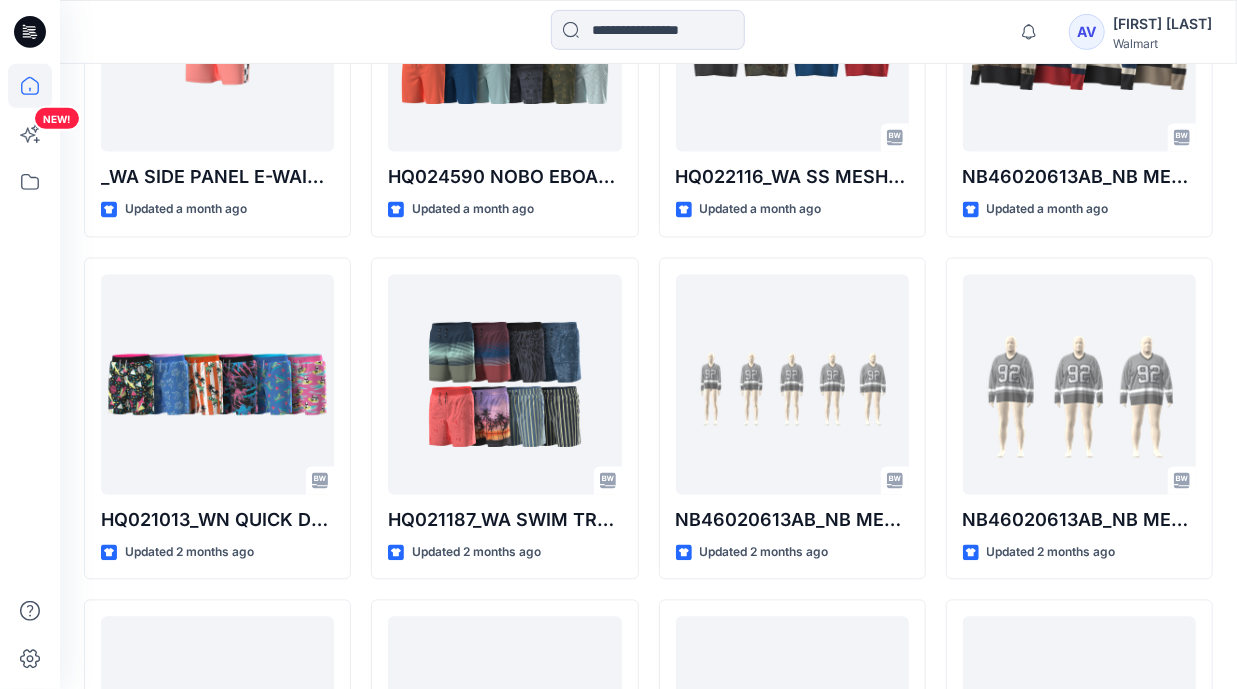 scroll, scrollTop: 1794, scrollLeft: 0, axis: vertical 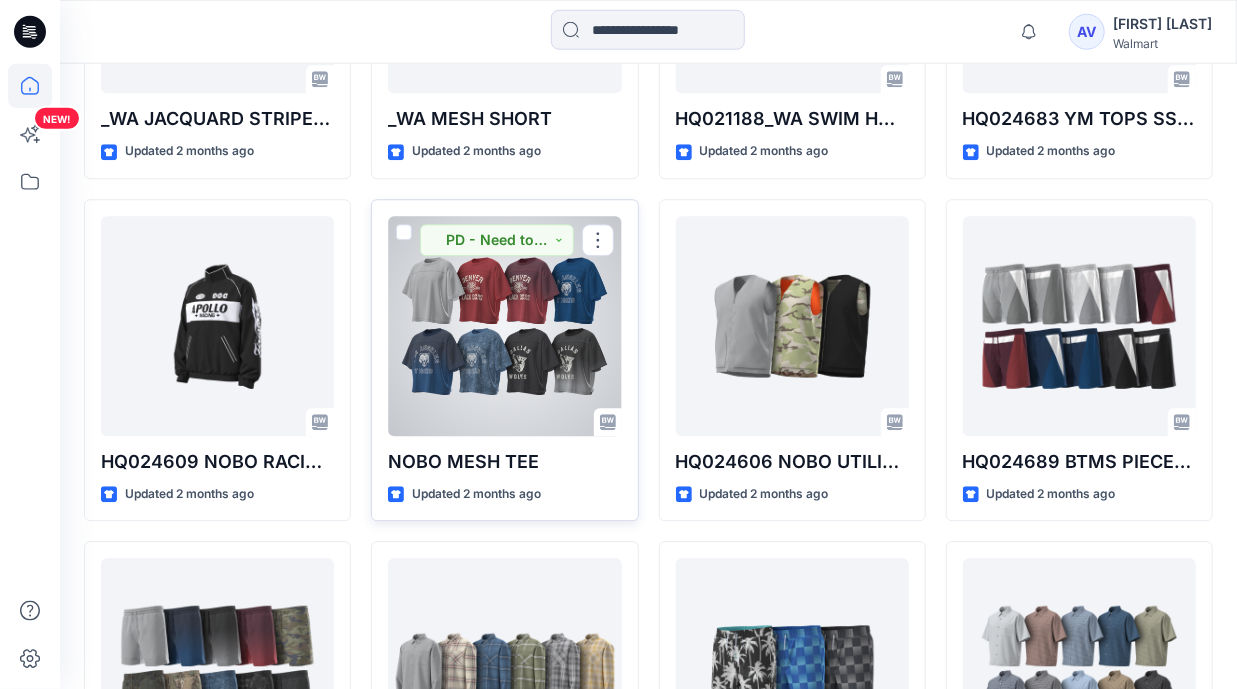 click at bounding box center (504, 327) 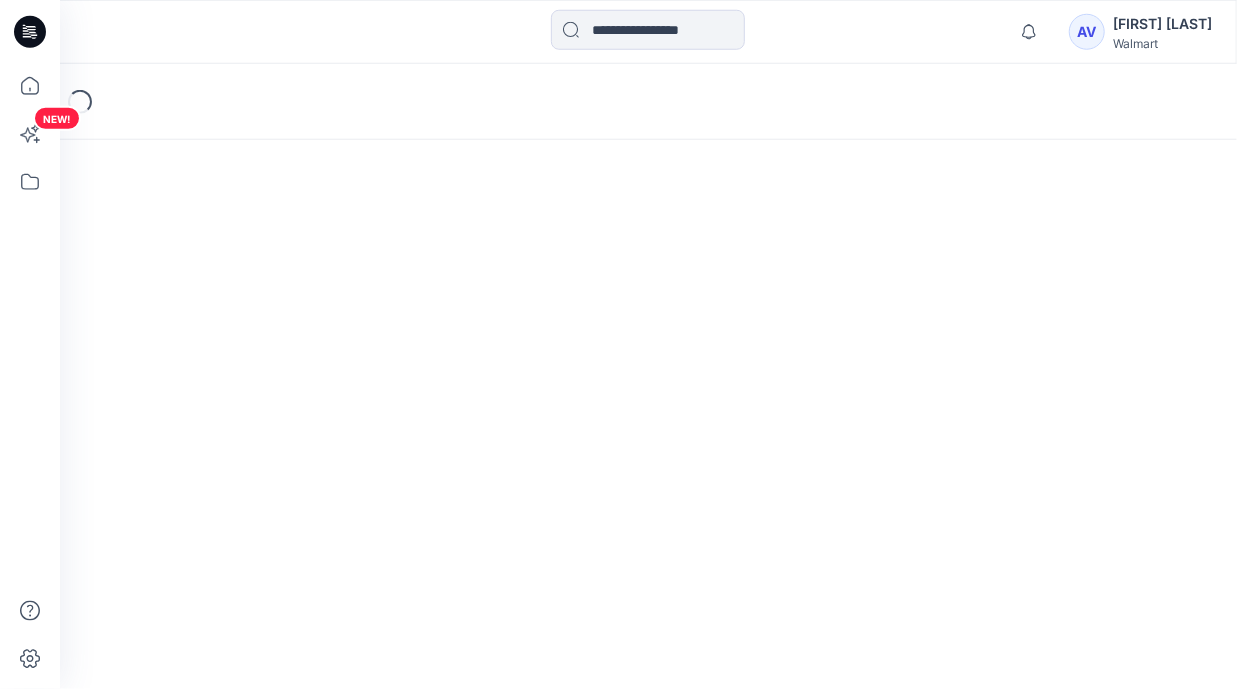 scroll, scrollTop: 0, scrollLeft: 0, axis: both 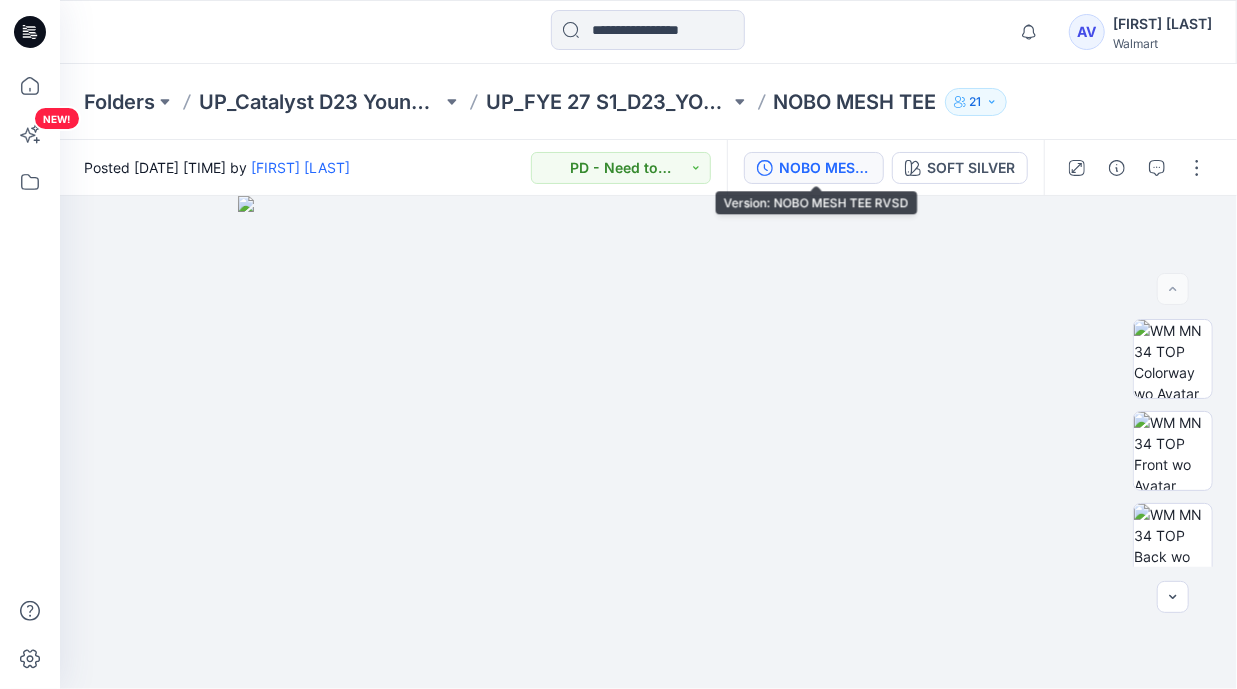 click on "NOBO MESH TEE RVSD" at bounding box center (825, 168) 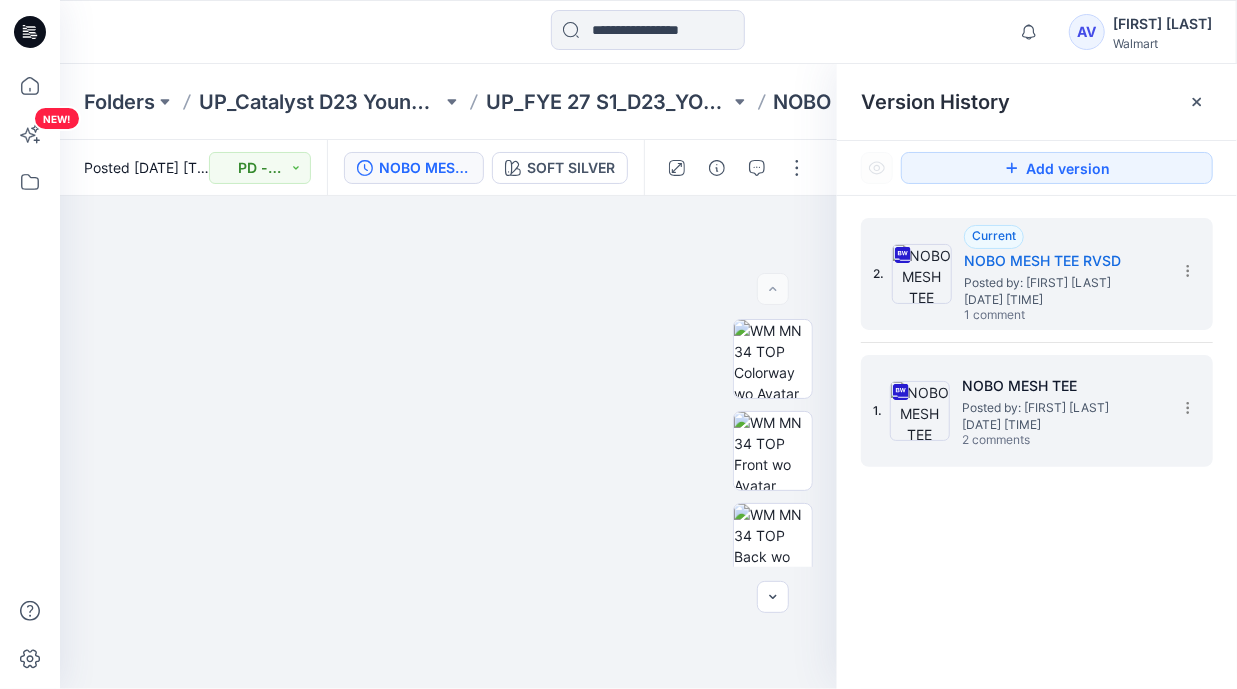 click on "[DATE] [TIME]" at bounding box center (1062, 425) 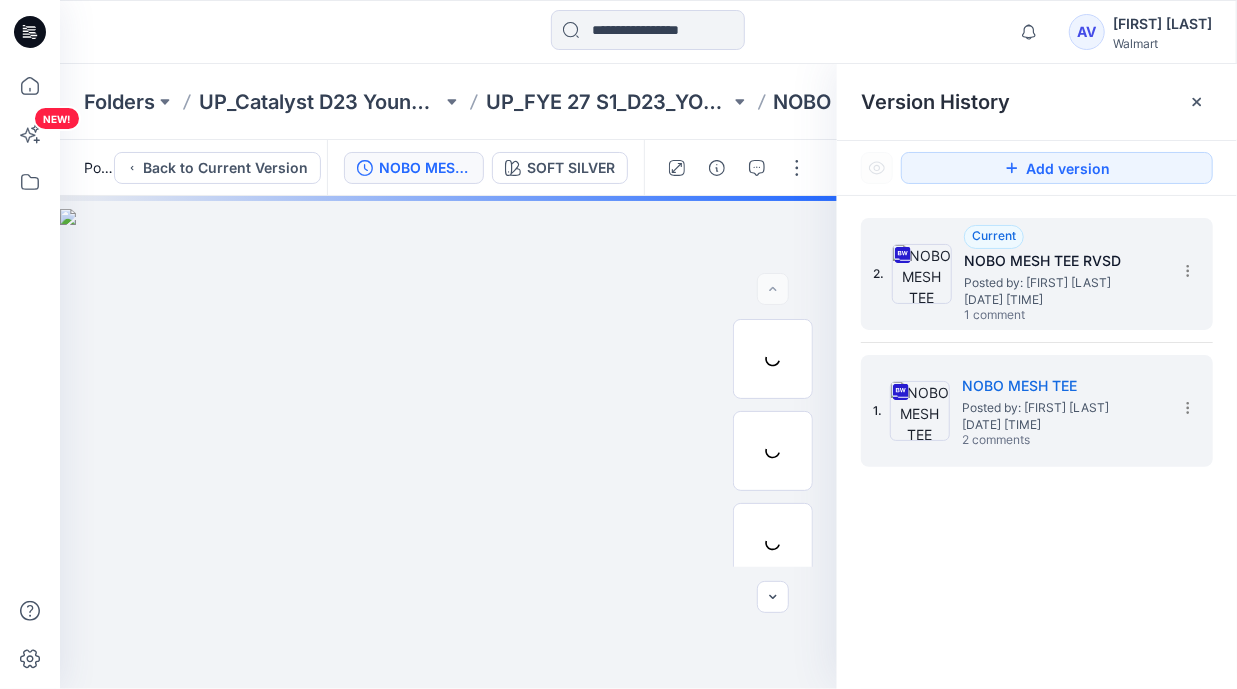 click on "[DATE] [TIME]" at bounding box center (1064, 300) 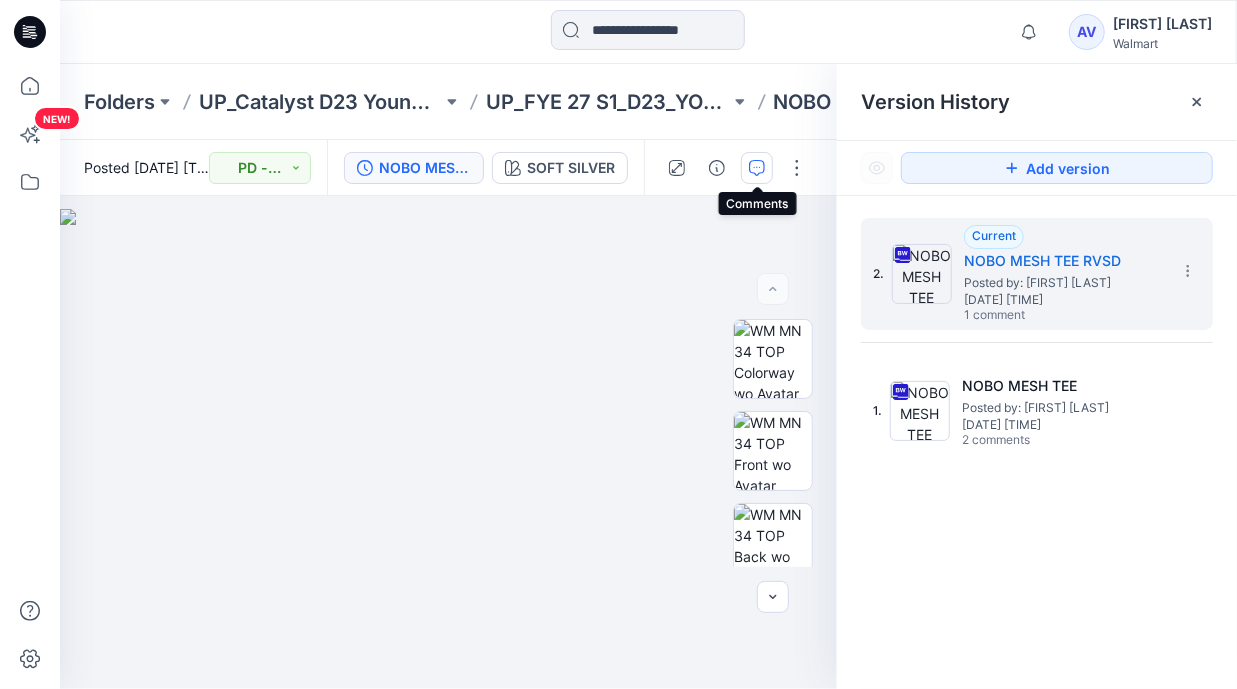 click 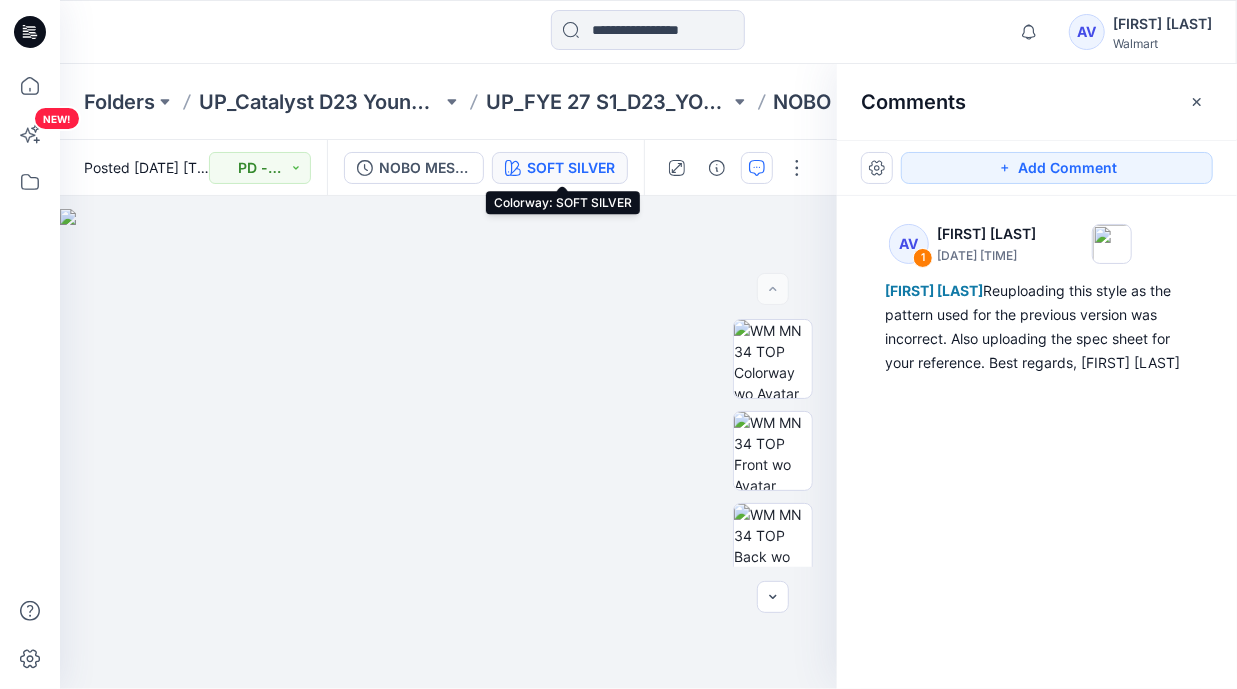 click on "SOFT SILVER" at bounding box center (560, 168) 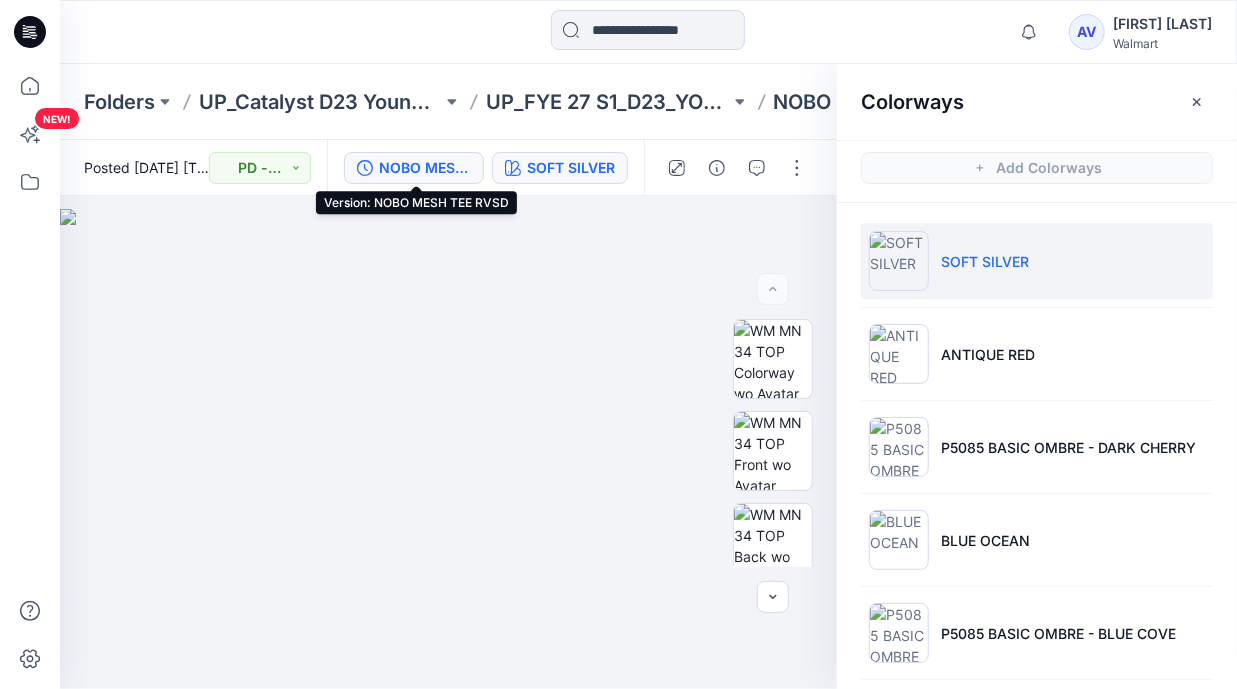 click on "NOBO MESH TEE RVSD" at bounding box center (425, 168) 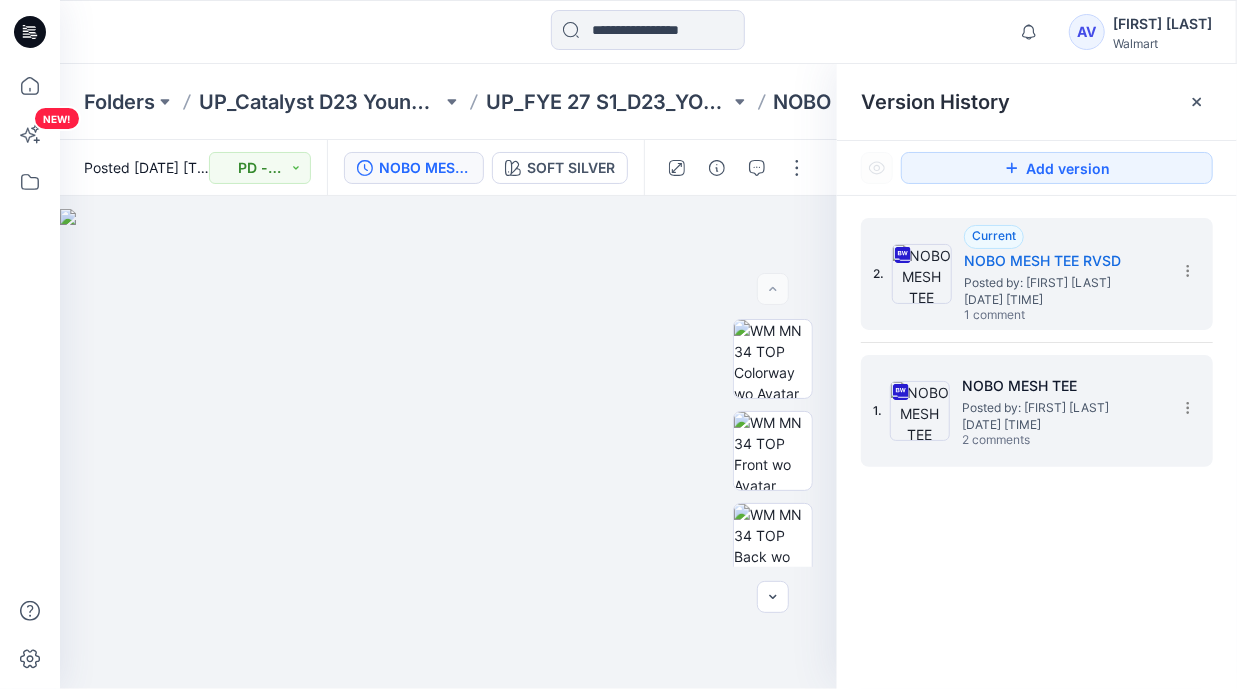 click on "[DATE] [TIME]" at bounding box center [1062, 425] 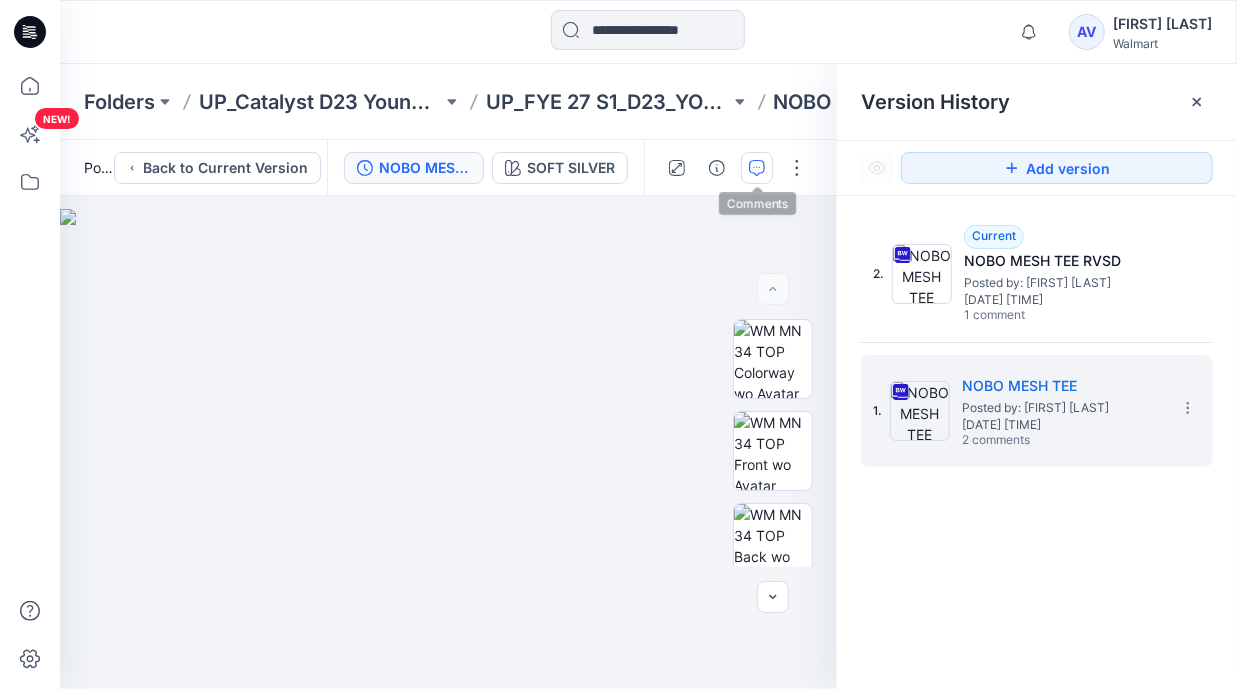 click 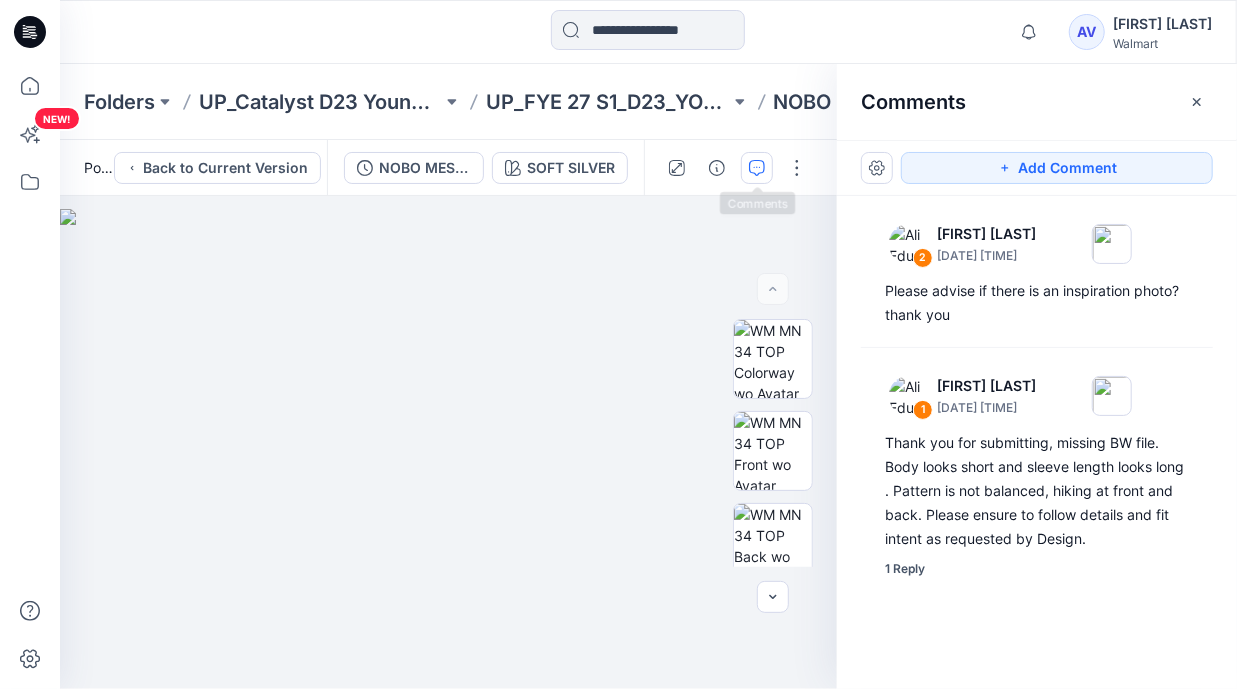 click at bounding box center [757, 168] 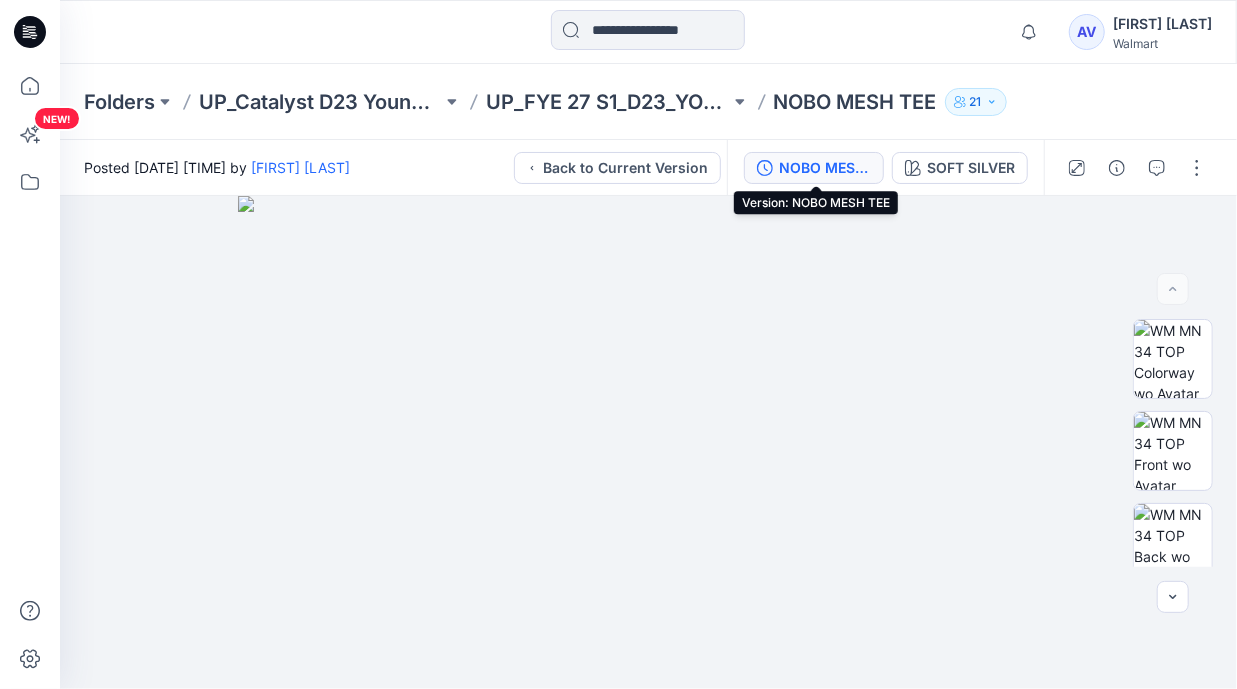 click on "NOBO MESH TEE" at bounding box center (825, 168) 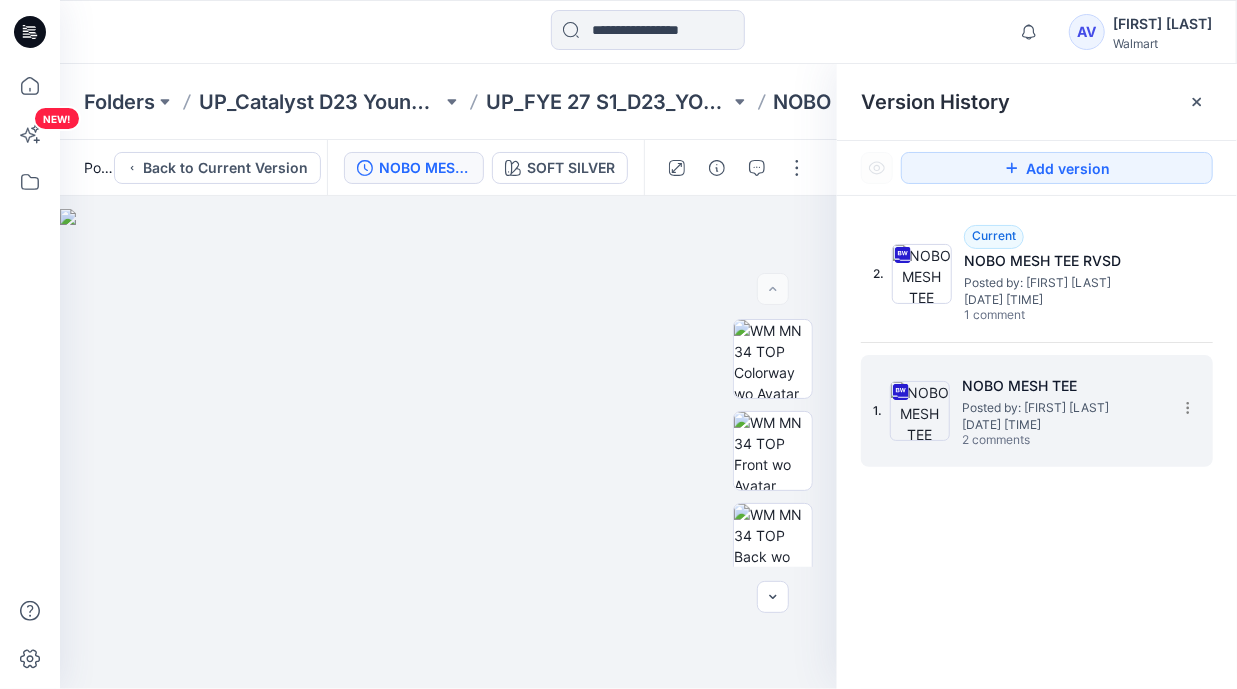 click on "NOBO MESH TEE" at bounding box center [1062, 386] 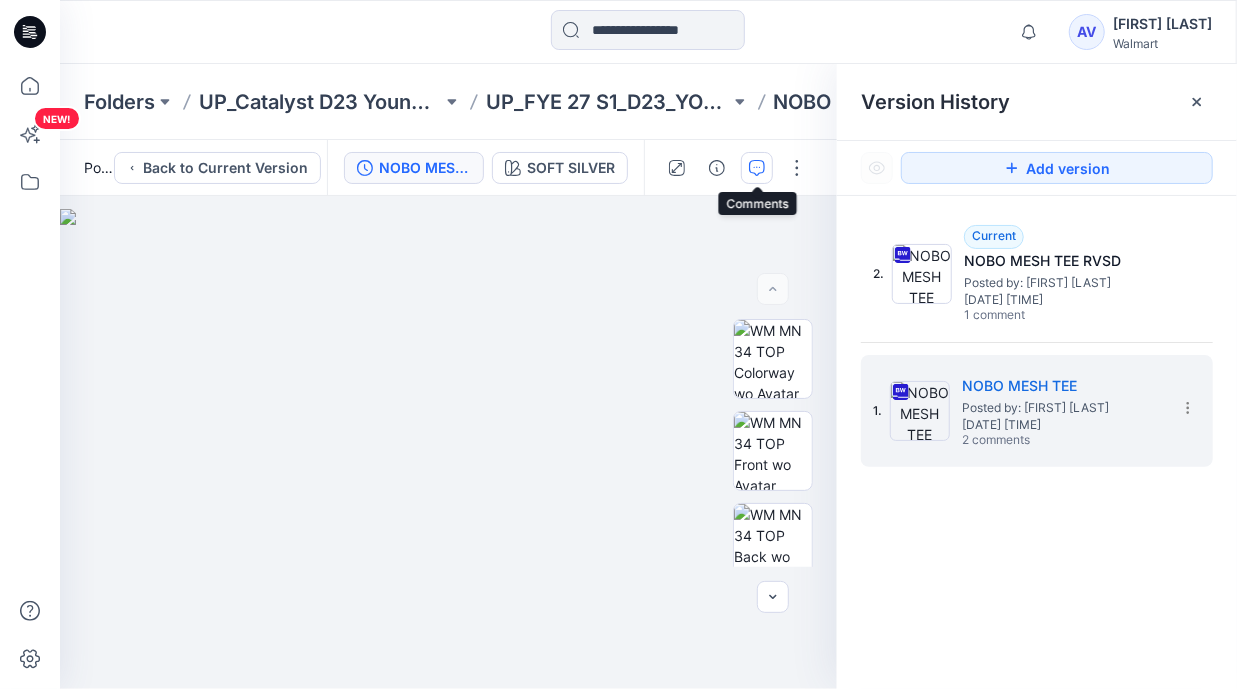 click 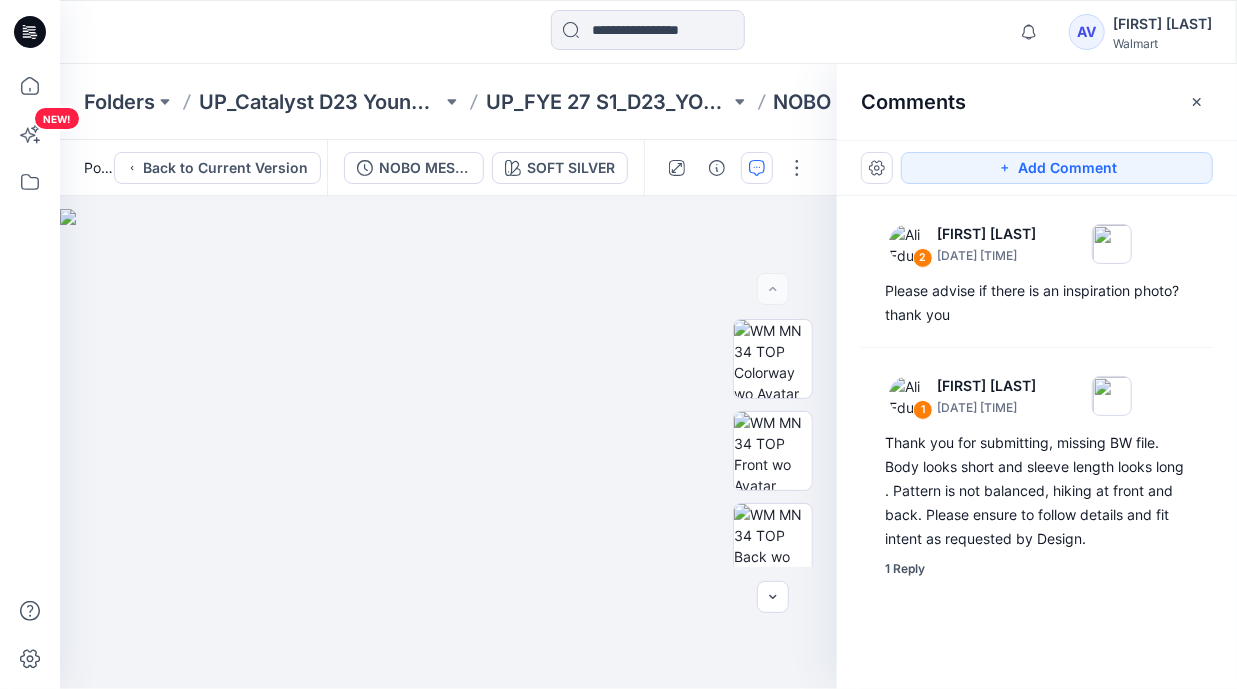 type 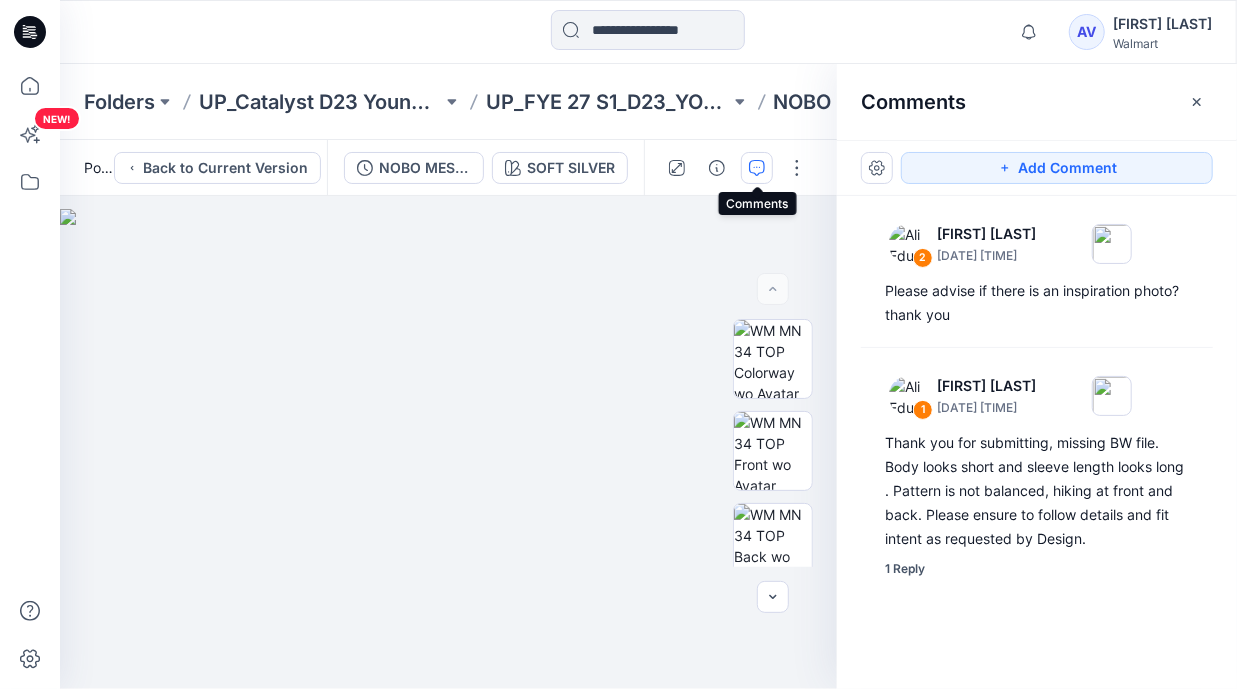 click 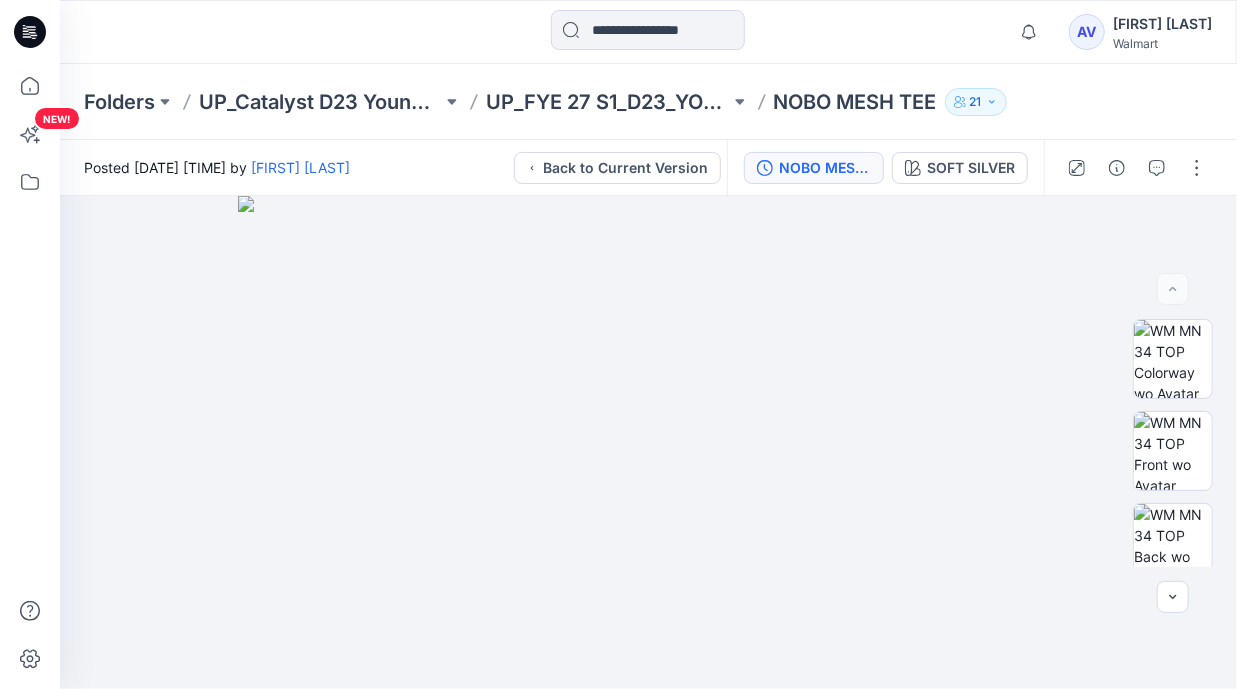 click on "NOBO MESH TEE" at bounding box center [814, 168] 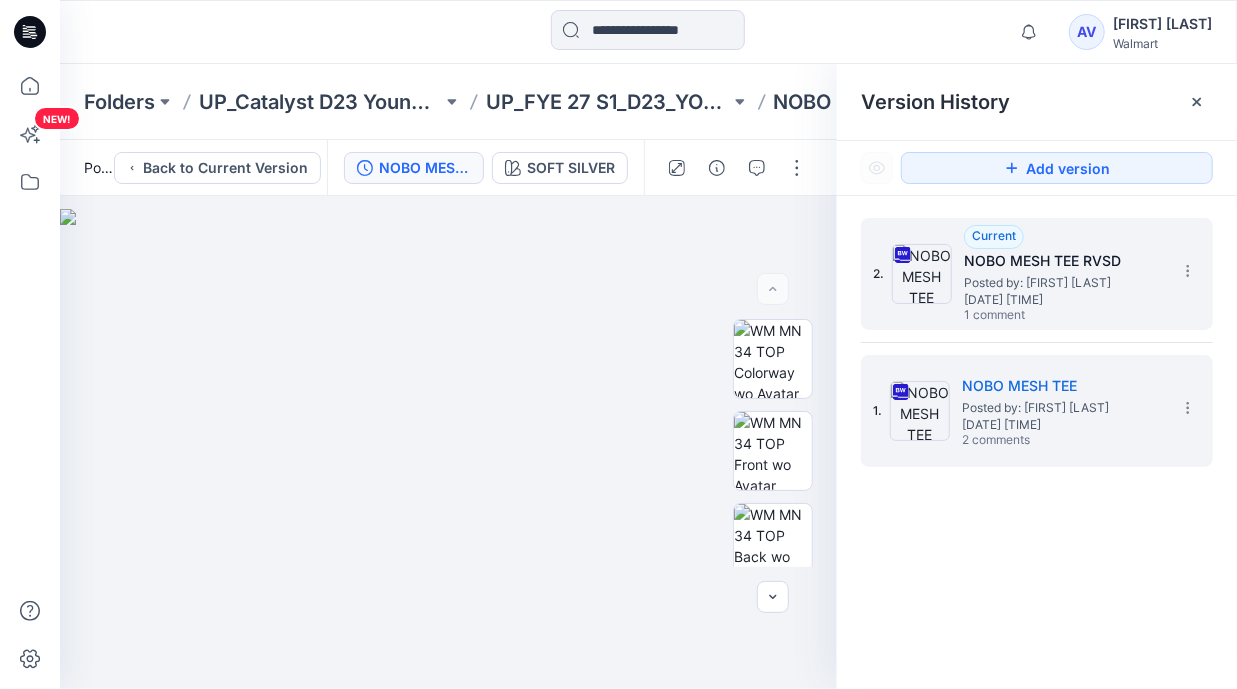 click on "Posted by: [FIRST] [LAST]" at bounding box center [1064, 283] 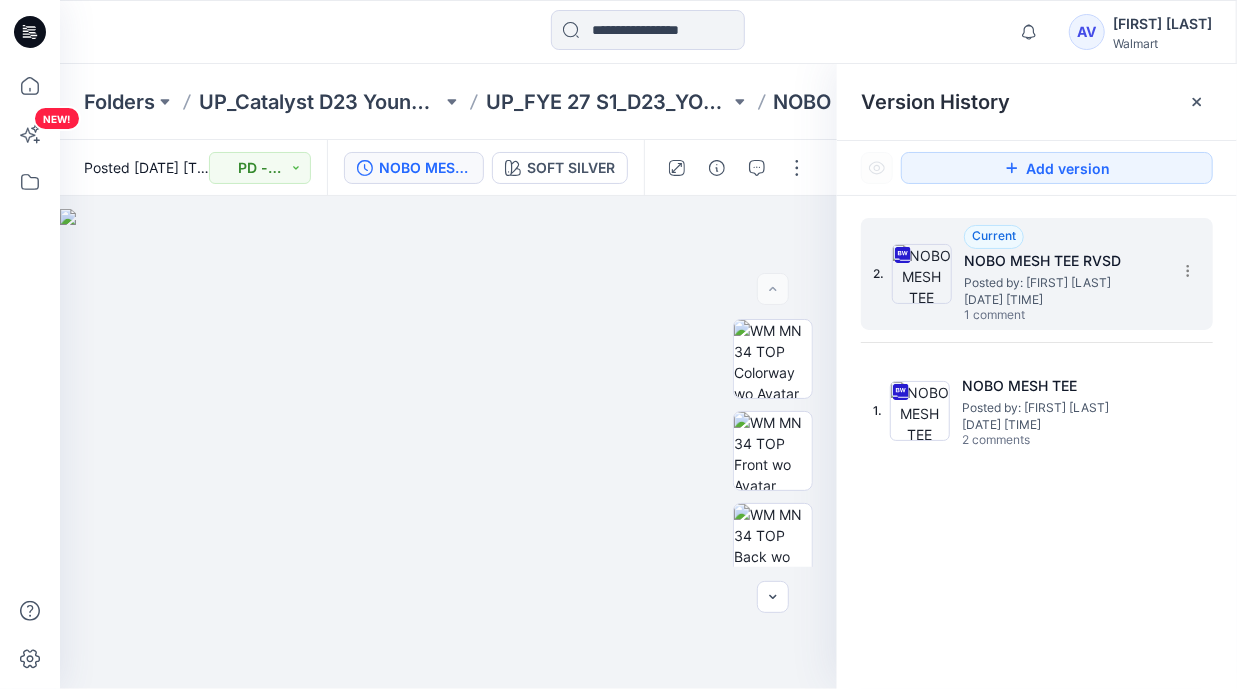 click on "1   comment" at bounding box center (1034, 316) 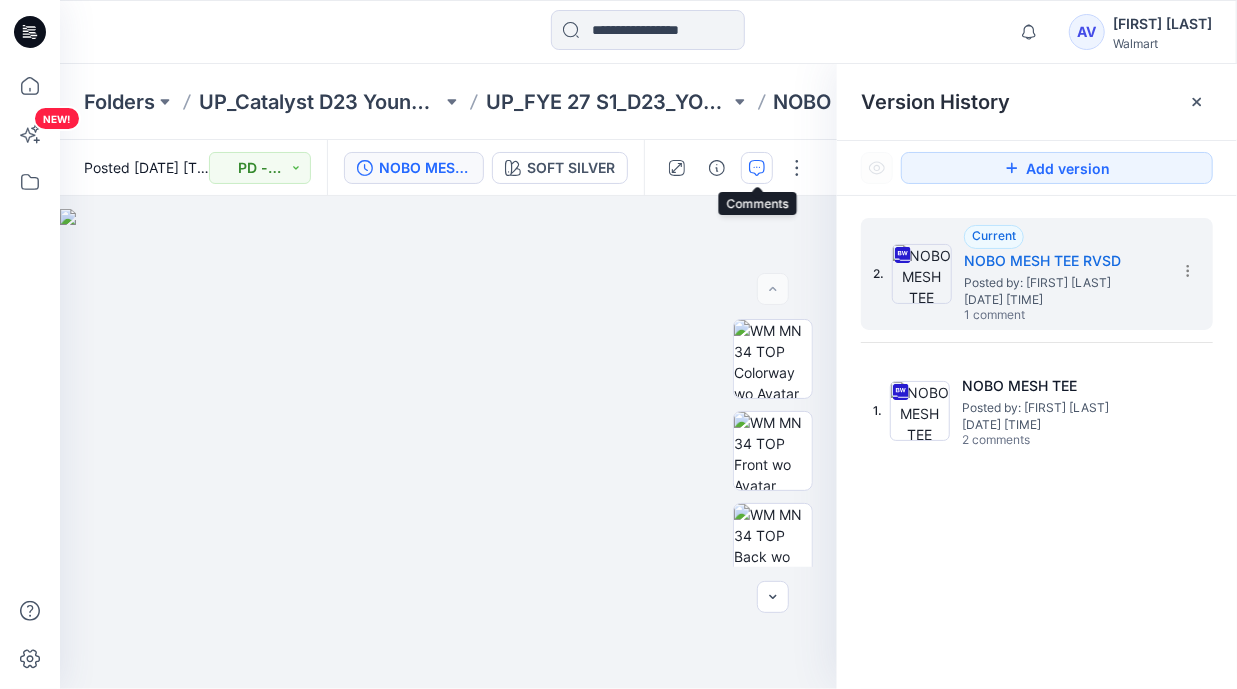 click 